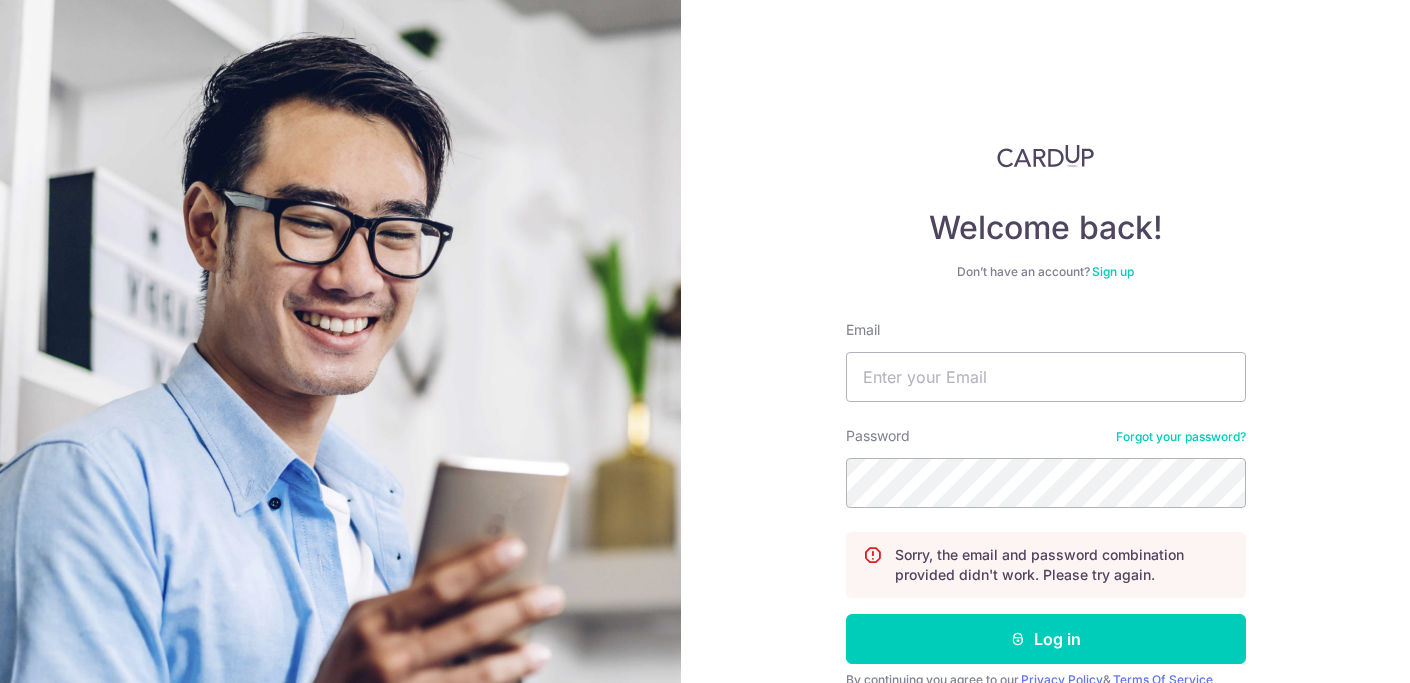 scroll, scrollTop: 0, scrollLeft: 0, axis: both 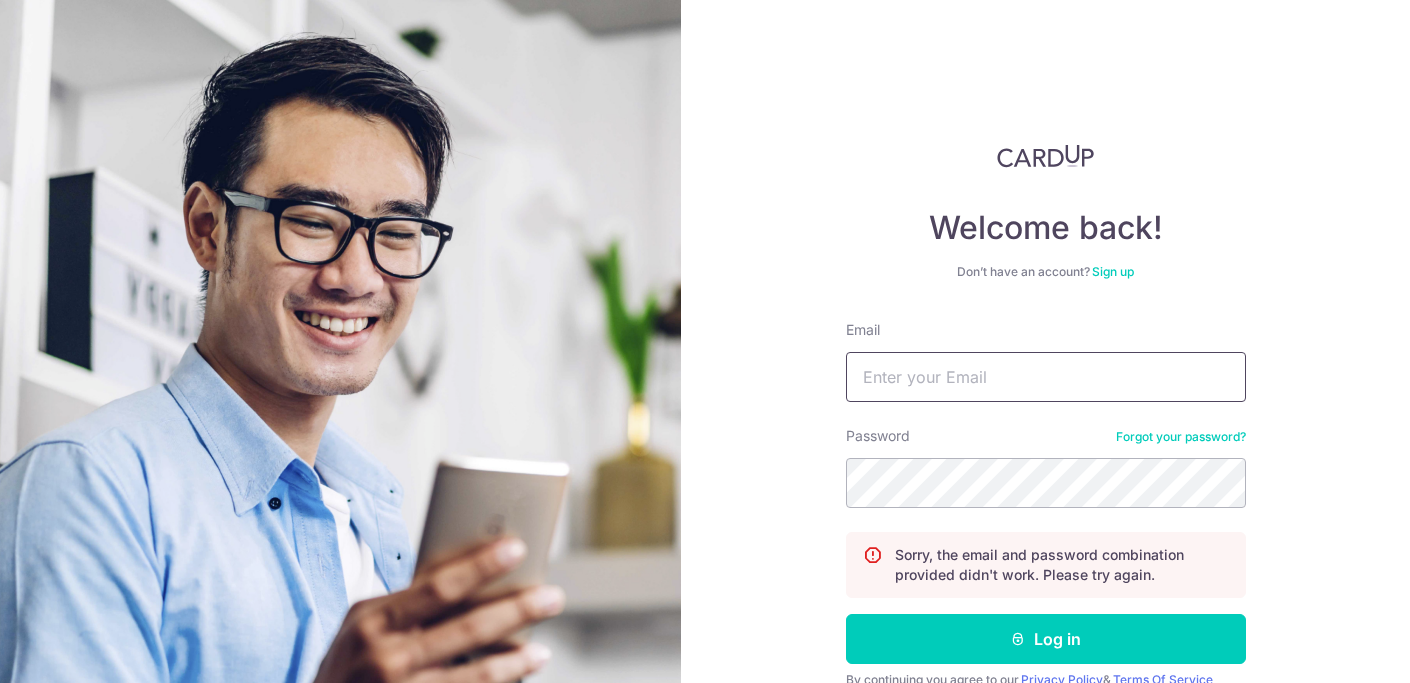 type on "[EMAIL]" 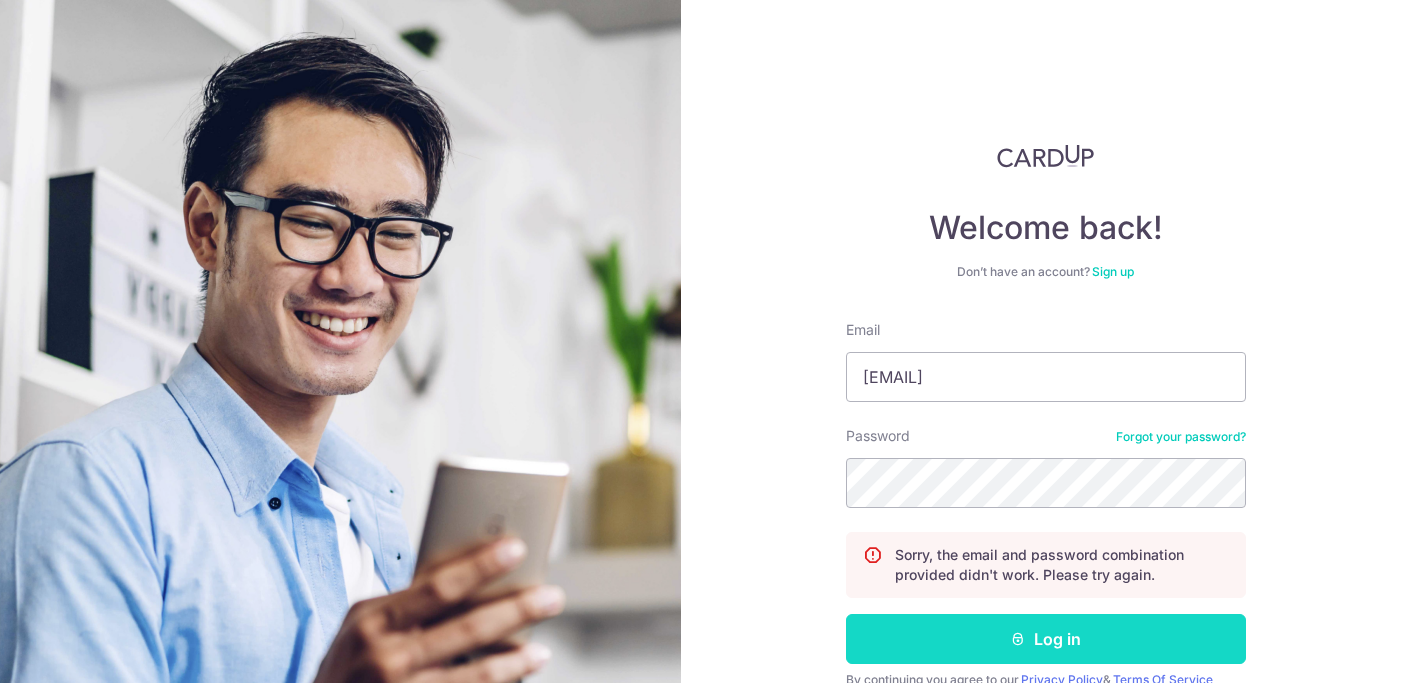 click on "Log in" at bounding box center (1046, 639) 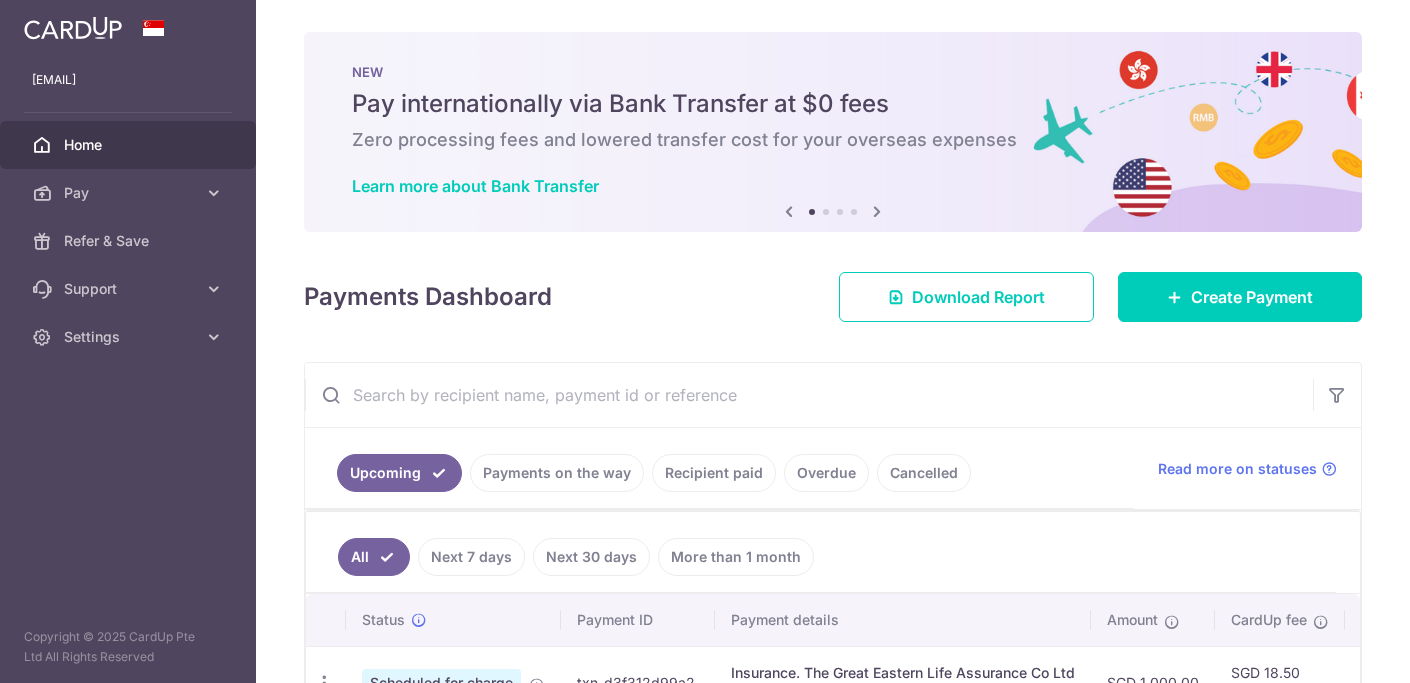 scroll, scrollTop: 0, scrollLeft: 0, axis: both 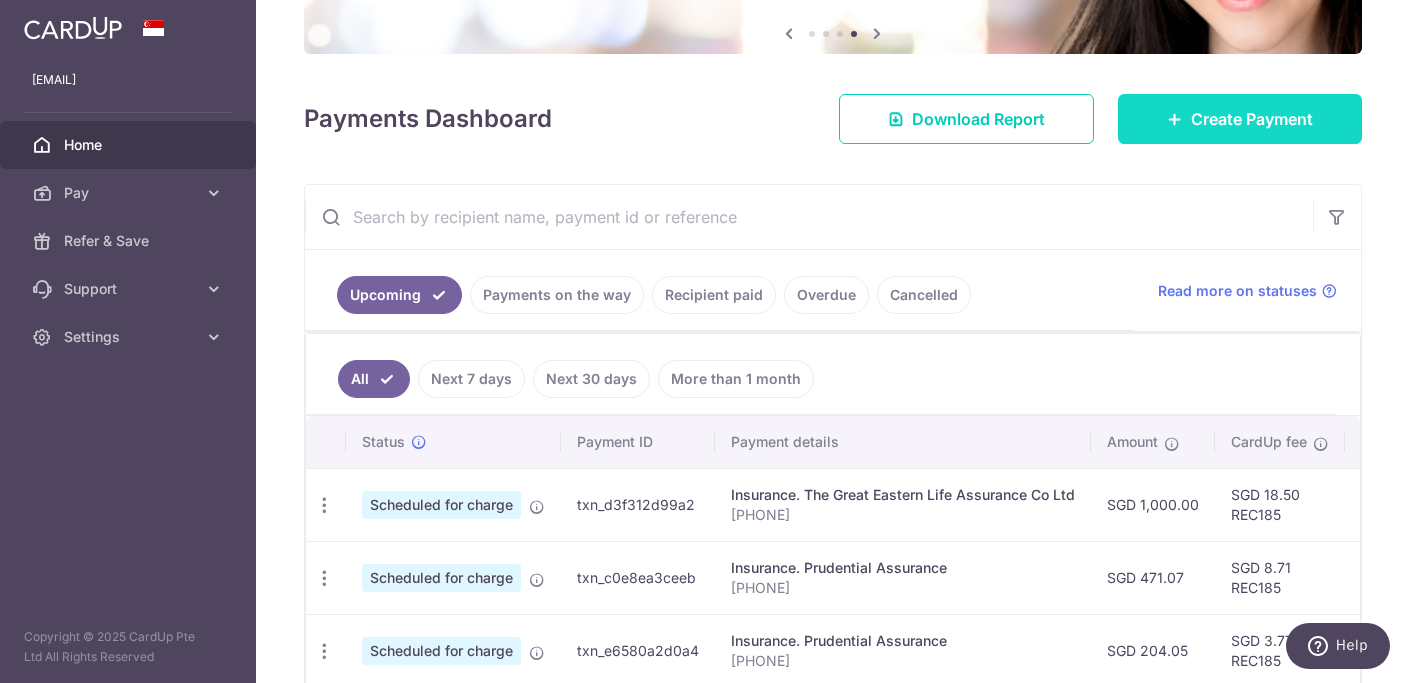 click on "Create Payment" at bounding box center [1240, 119] 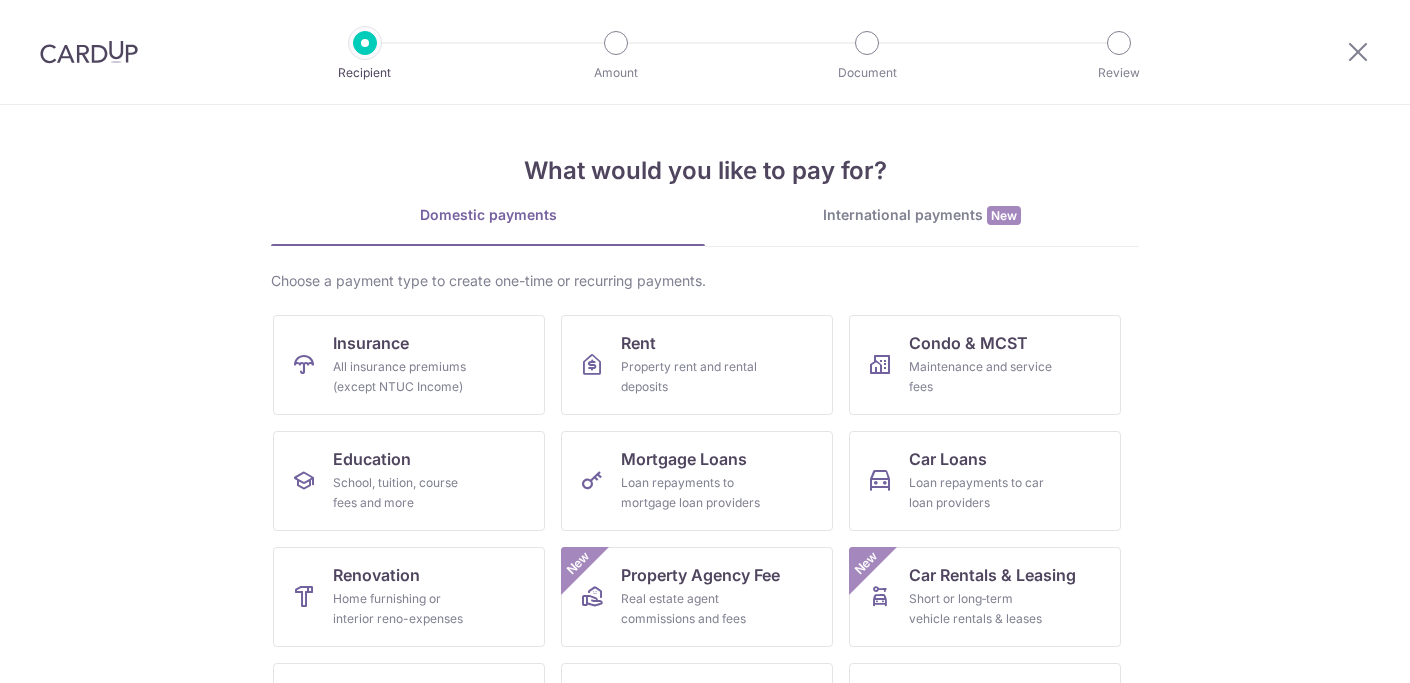 scroll, scrollTop: 0, scrollLeft: 0, axis: both 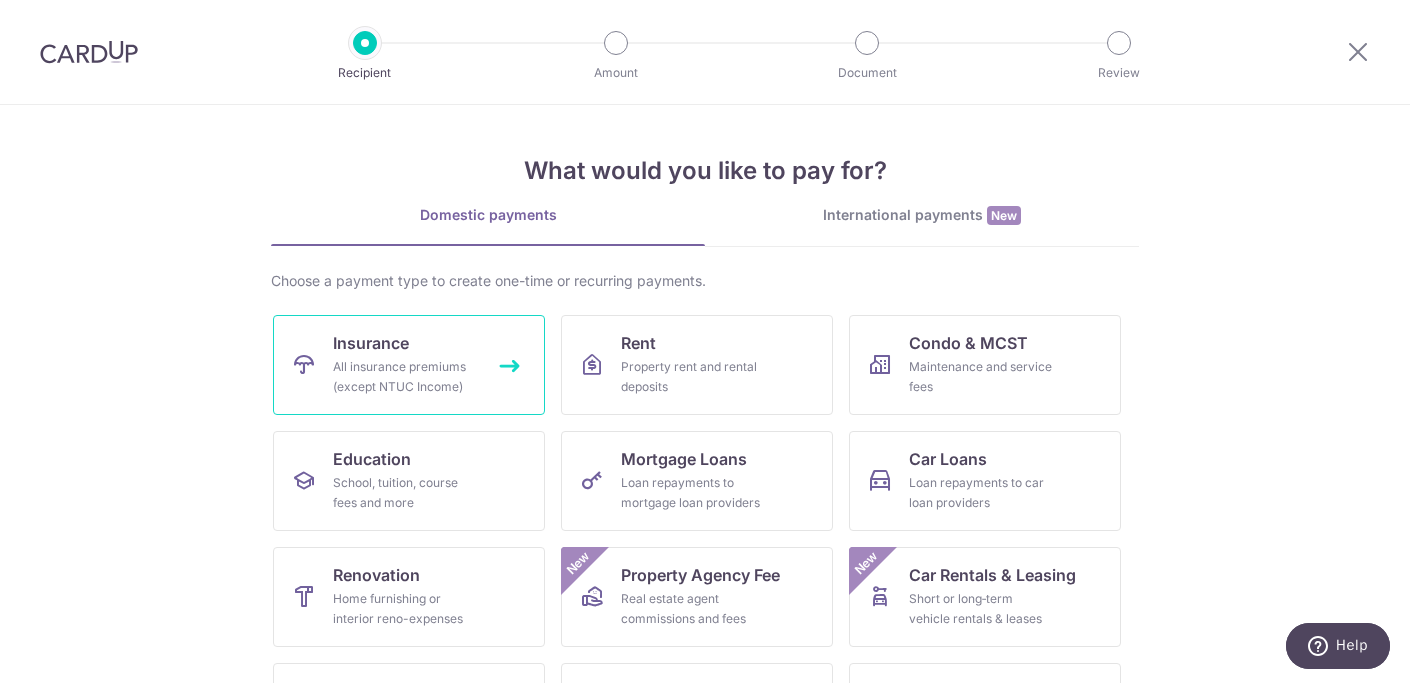 click on "Insurance All insurance premiums (except NTUC Income)" at bounding box center [409, 365] 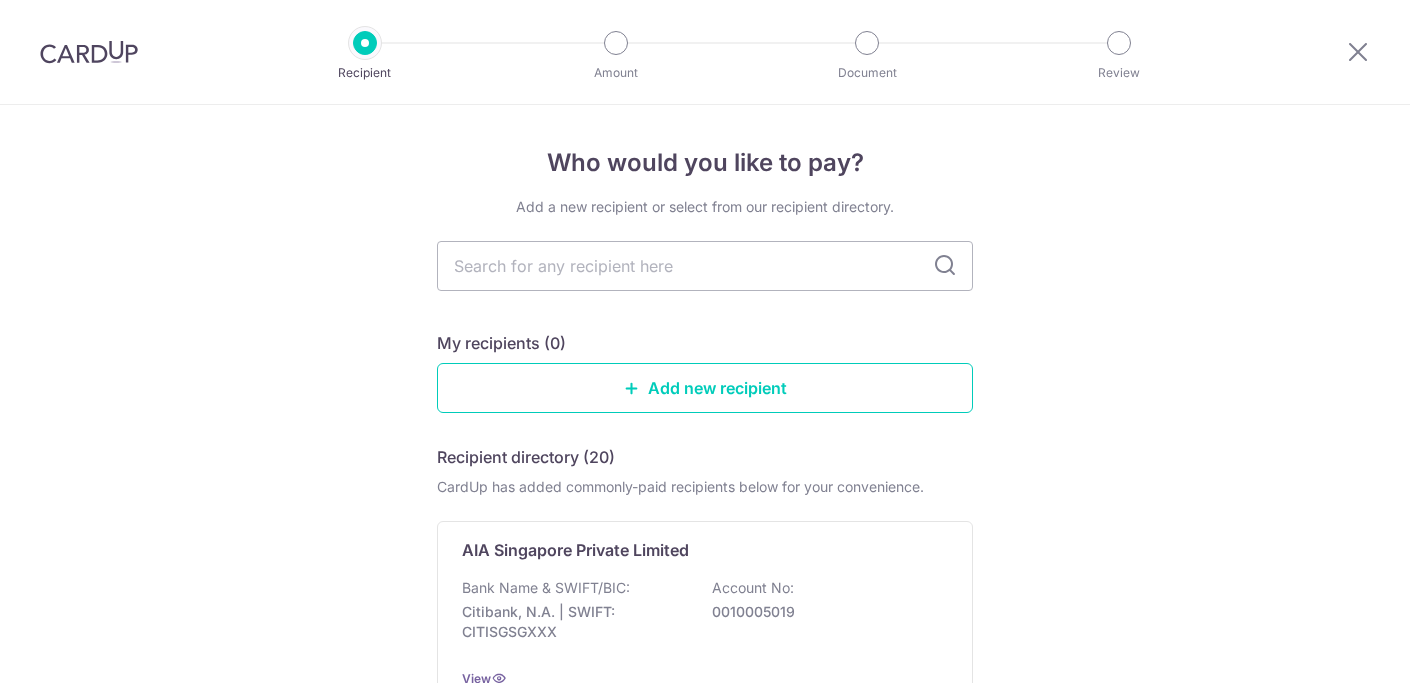 scroll, scrollTop: 0, scrollLeft: 0, axis: both 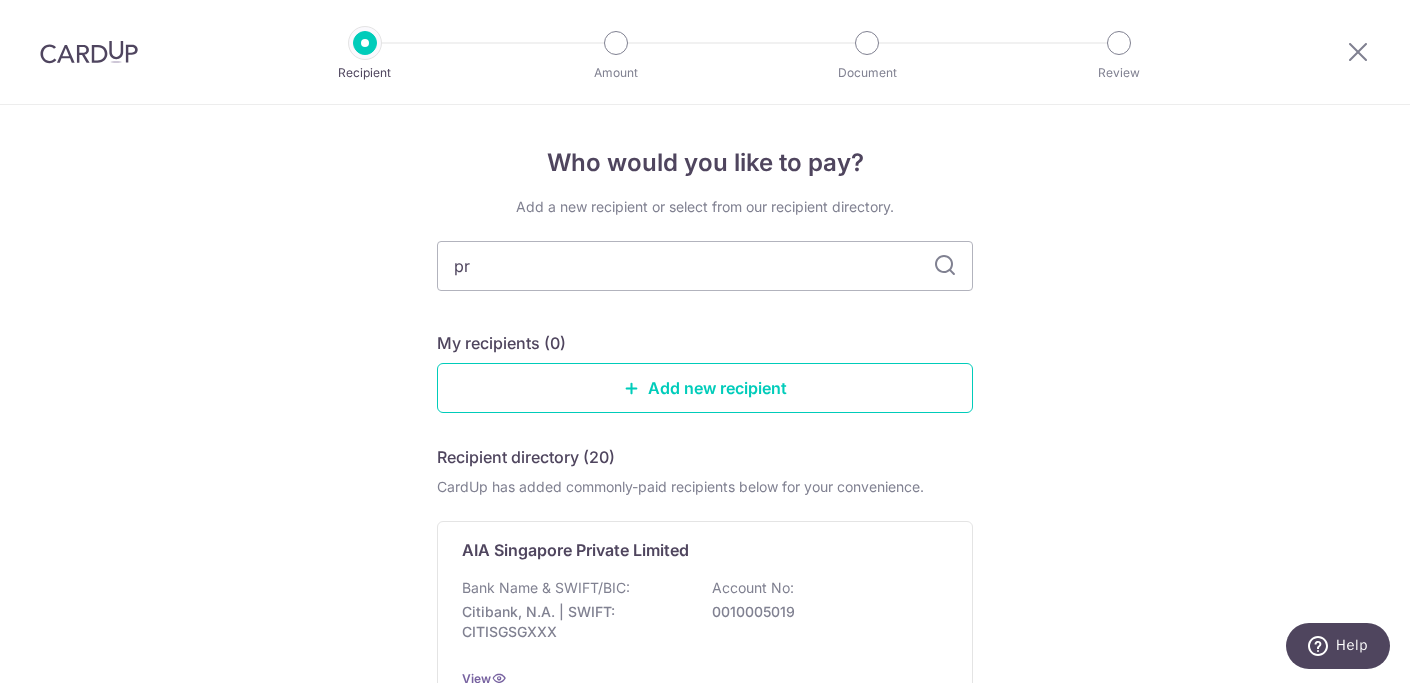 type on "pru" 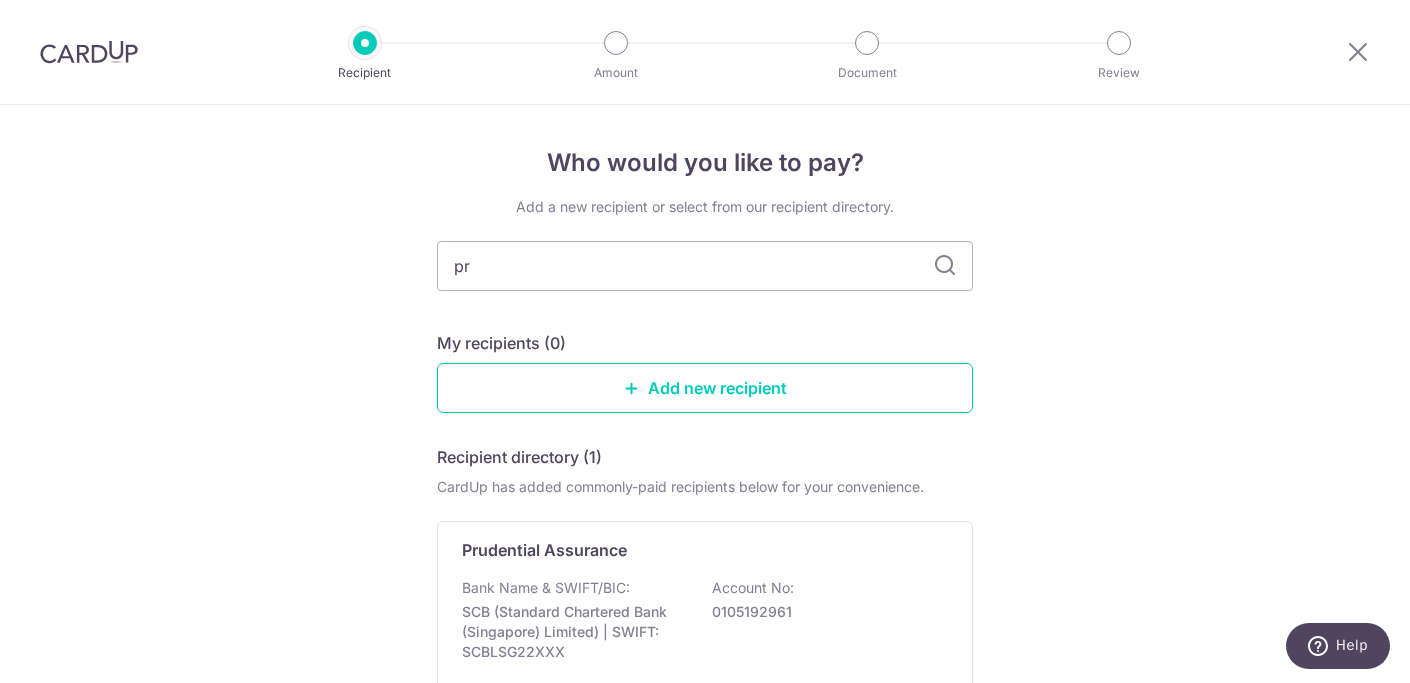 type on "p" 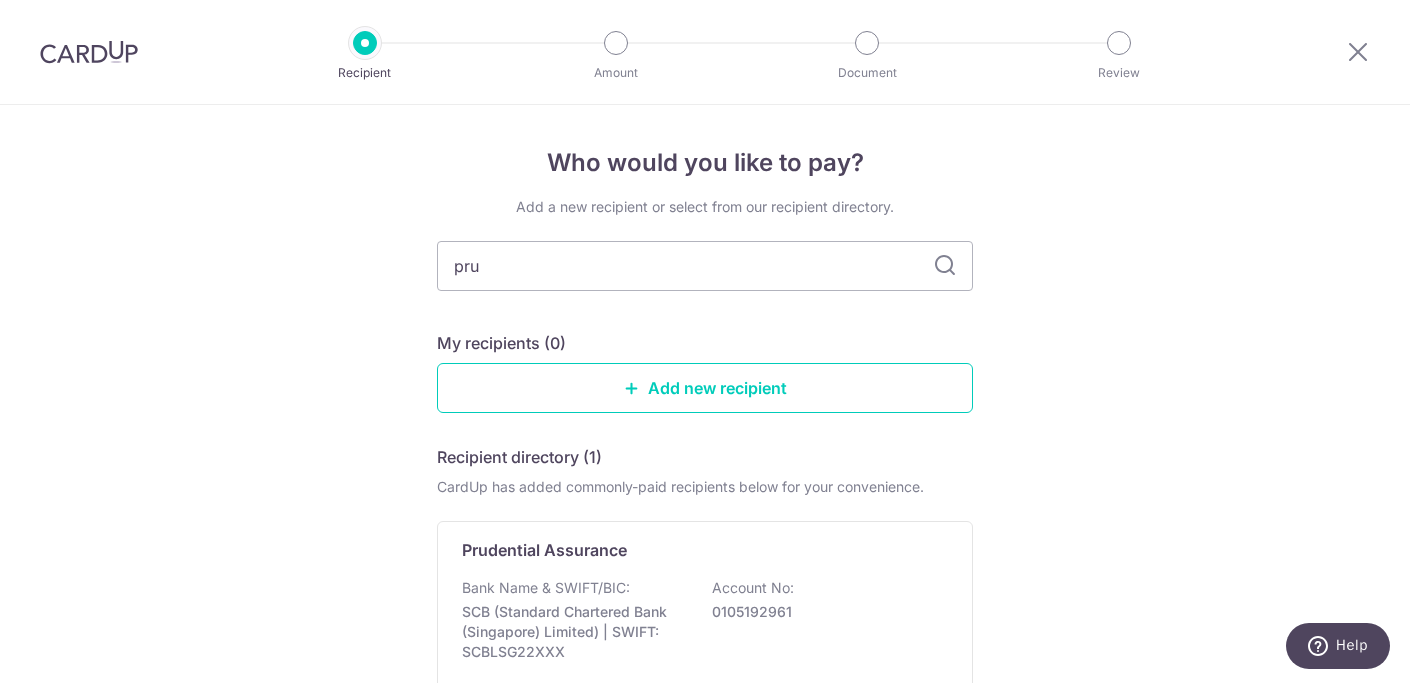 type on "prud" 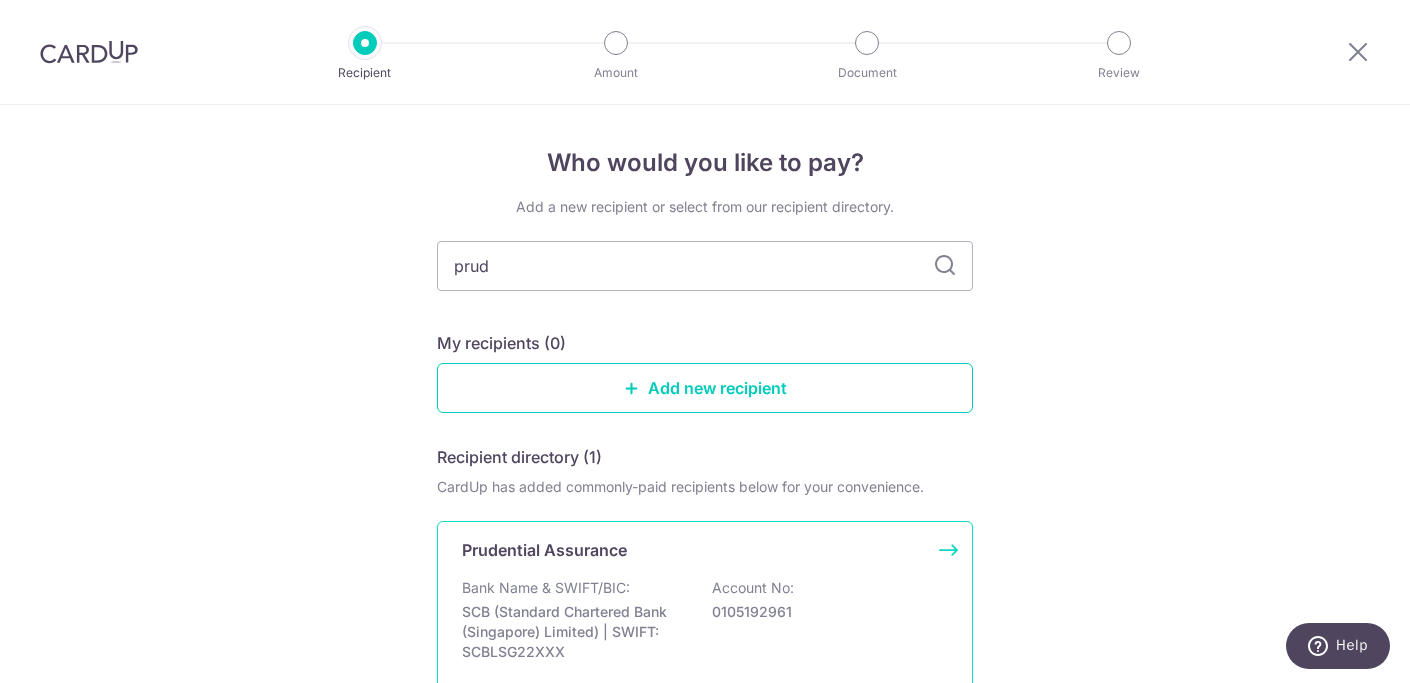 click on "Prudential Assurance
Bank Name & SWIFT/BIC:
SCB (Standard Chartered Bank (Singapore) Limited) | SWIFT: SCBLSG22XXX
Account No:
0105192961
View" at bounding box center [705, 618] 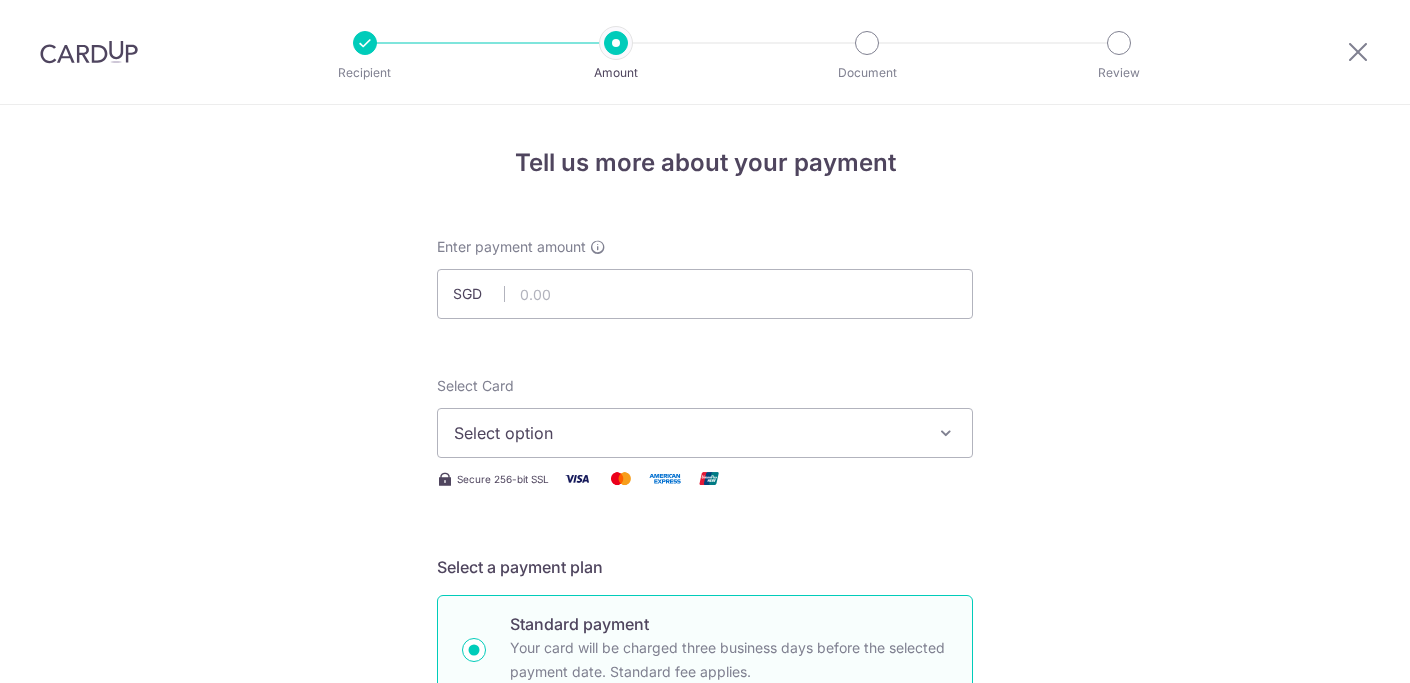 scroll, scrollTop: 0, scrollLeft: 0, axis: both 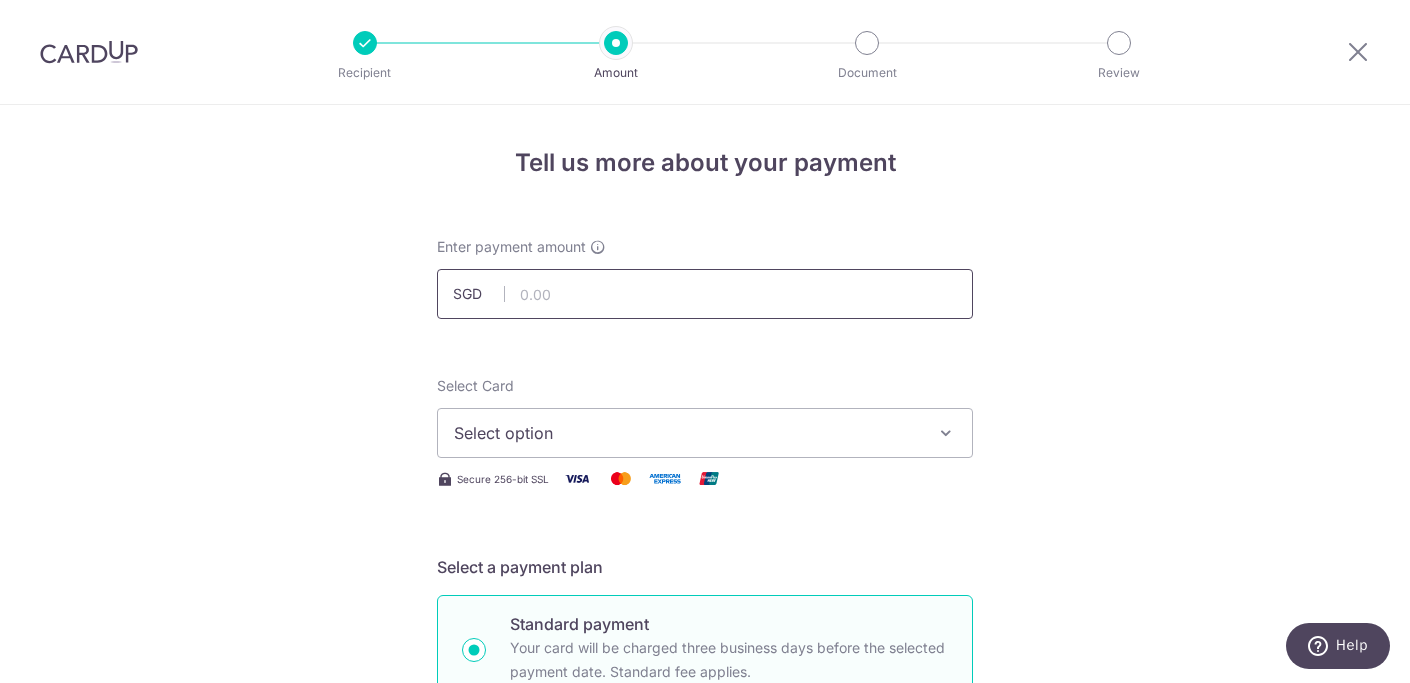 click at bounding box center [705, 294] 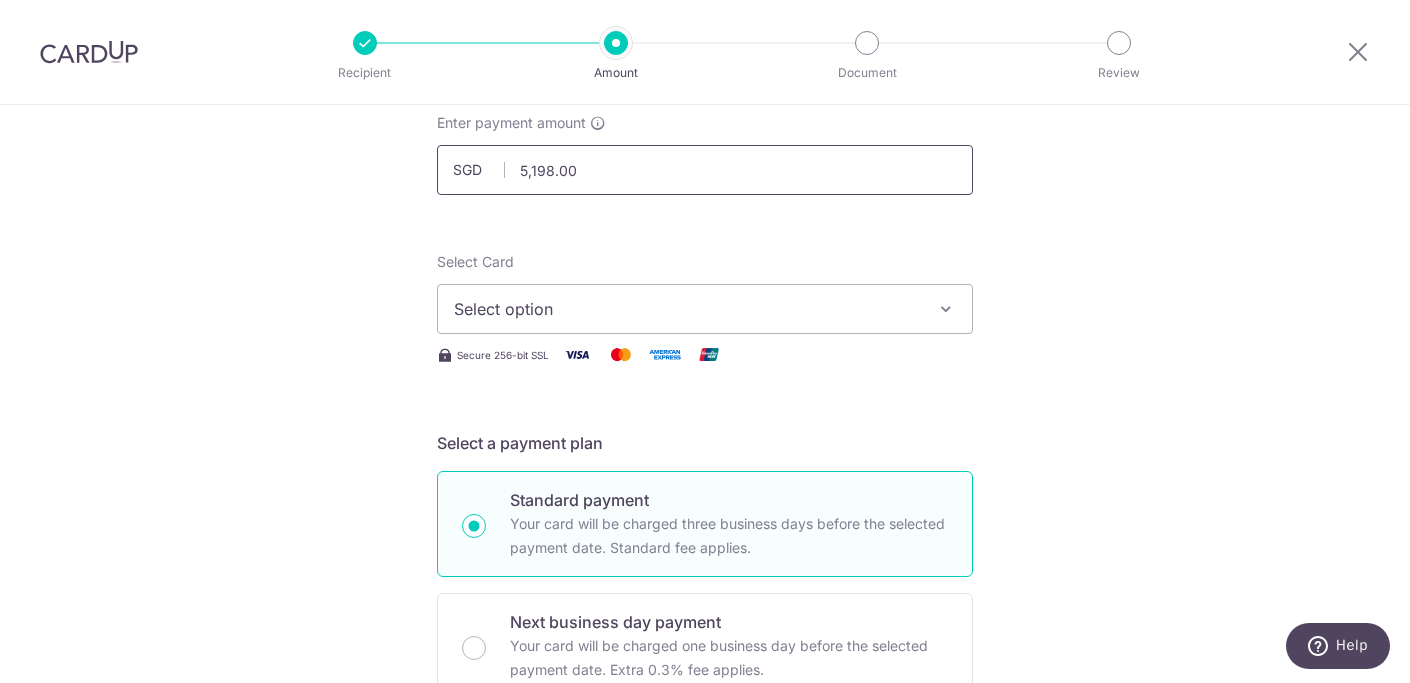 scroll, scrollTop: 116, scrollLeft: 0, axis: vertical 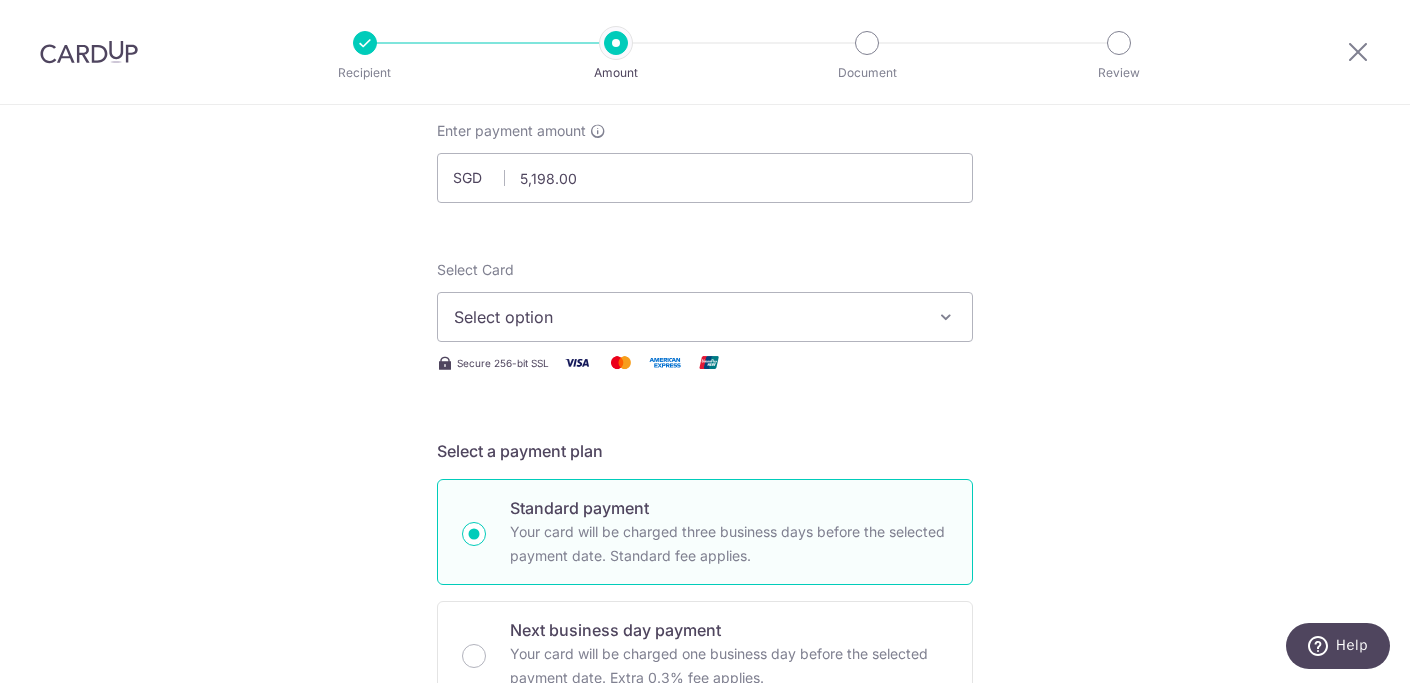 type on "5,198.00" 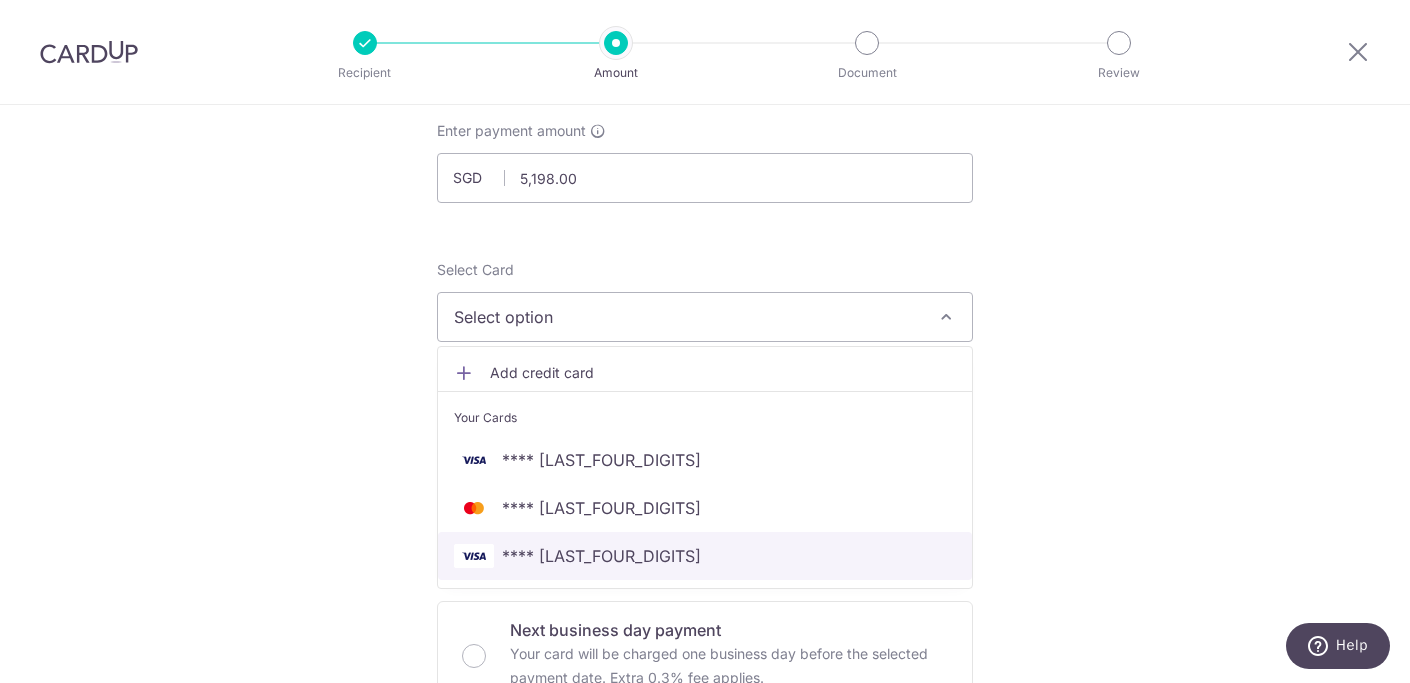 click on "**** [LAST_FOUR_DIGITS]" at bounding box center (705, 556) 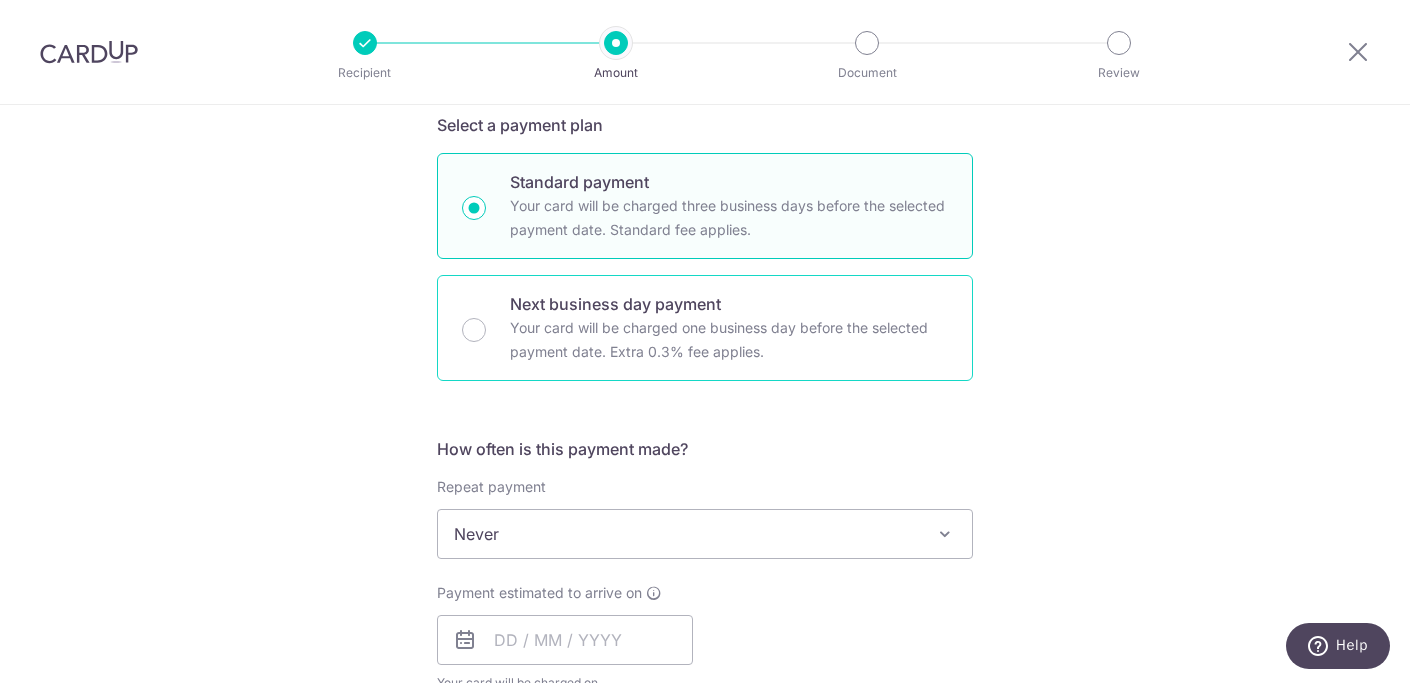 scroll, scrollTop: 541, scrollLeft: 0, axis: vertical 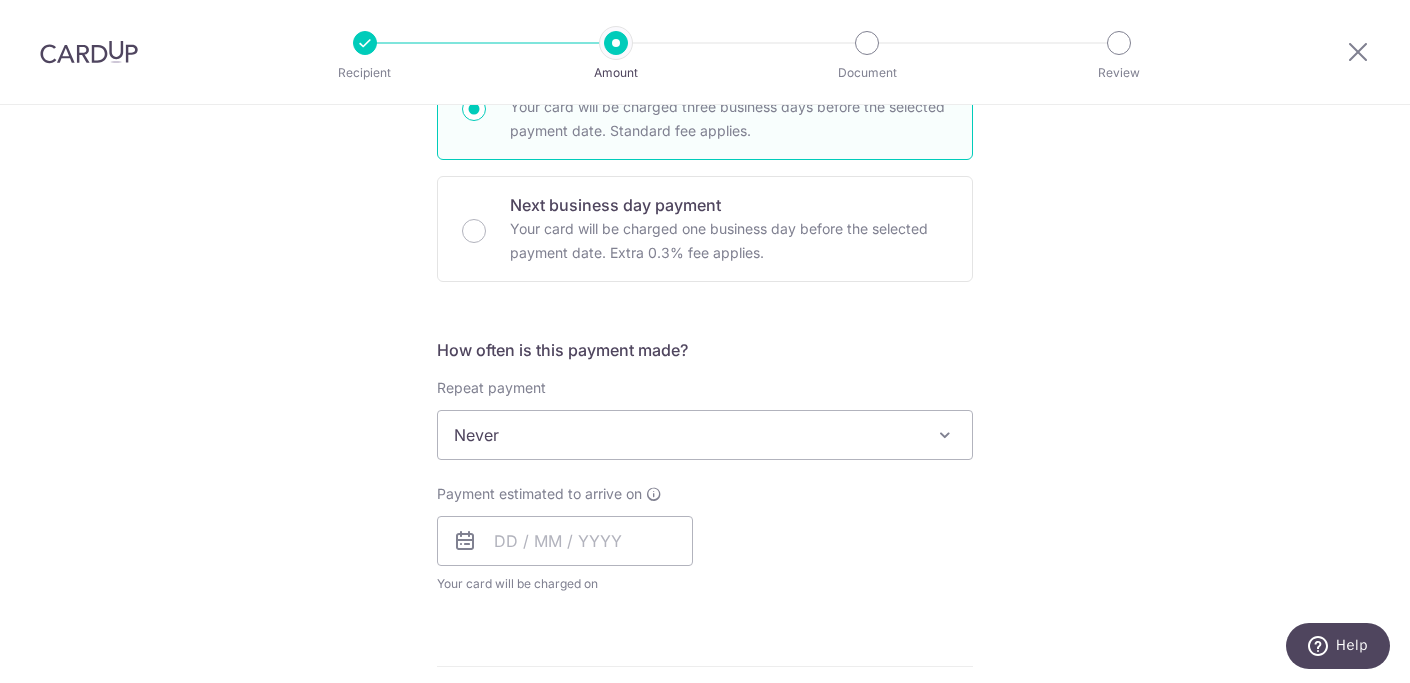 click on "Never" at bounding box center (705, 435) 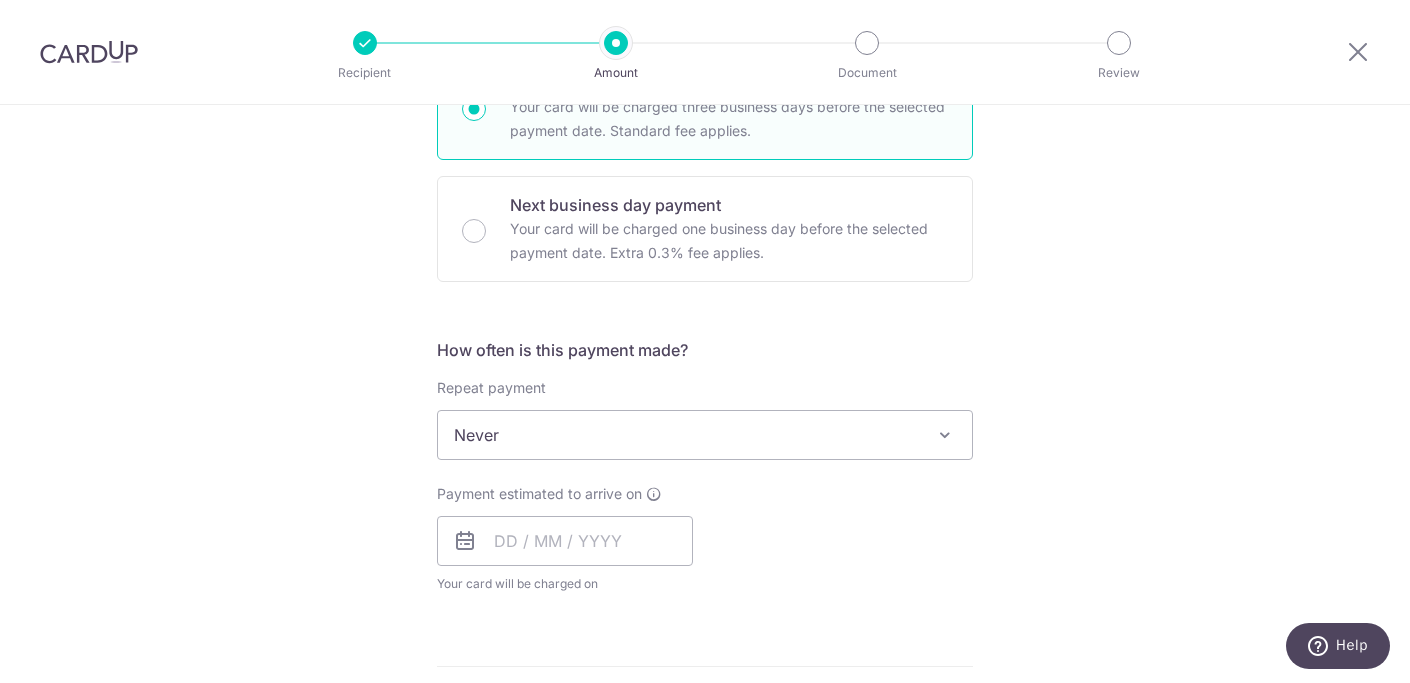 click on "Never" at bounding box center [705, 435] 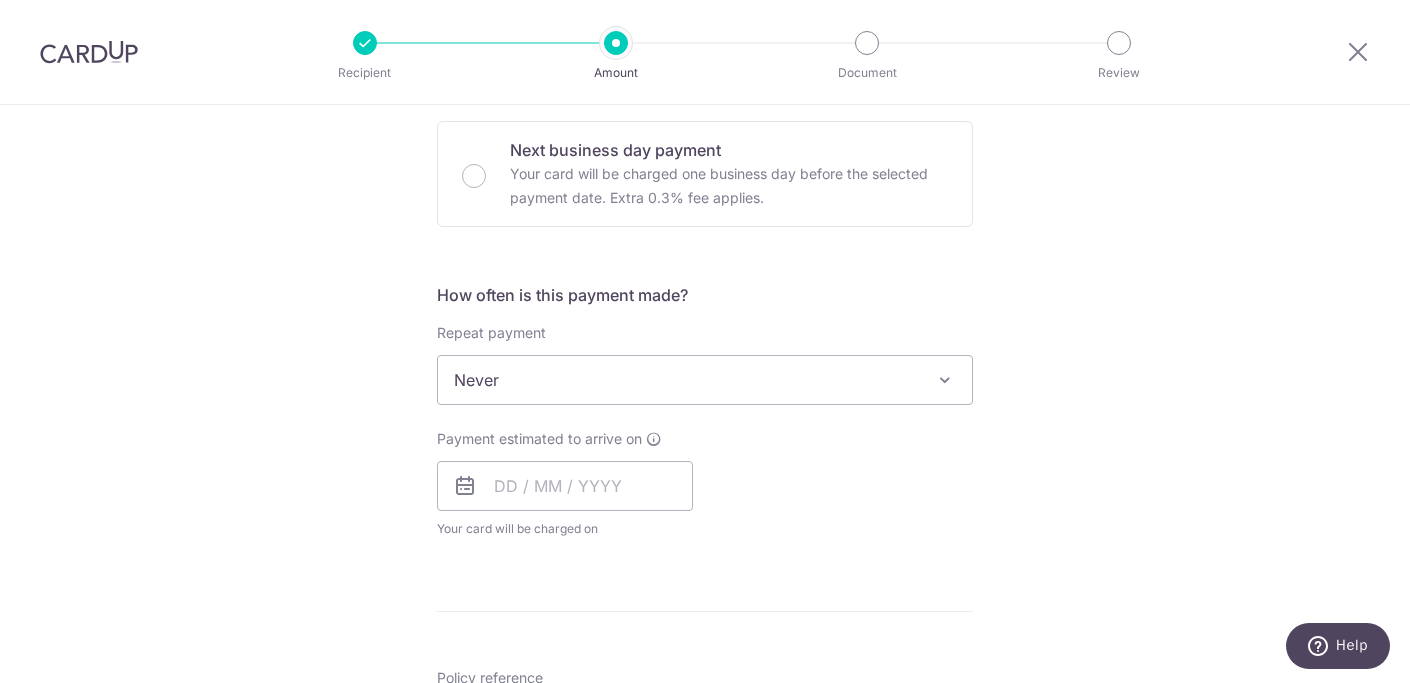 scroll, scrollTop: 600, scrollLeft: 0, axis: vertical 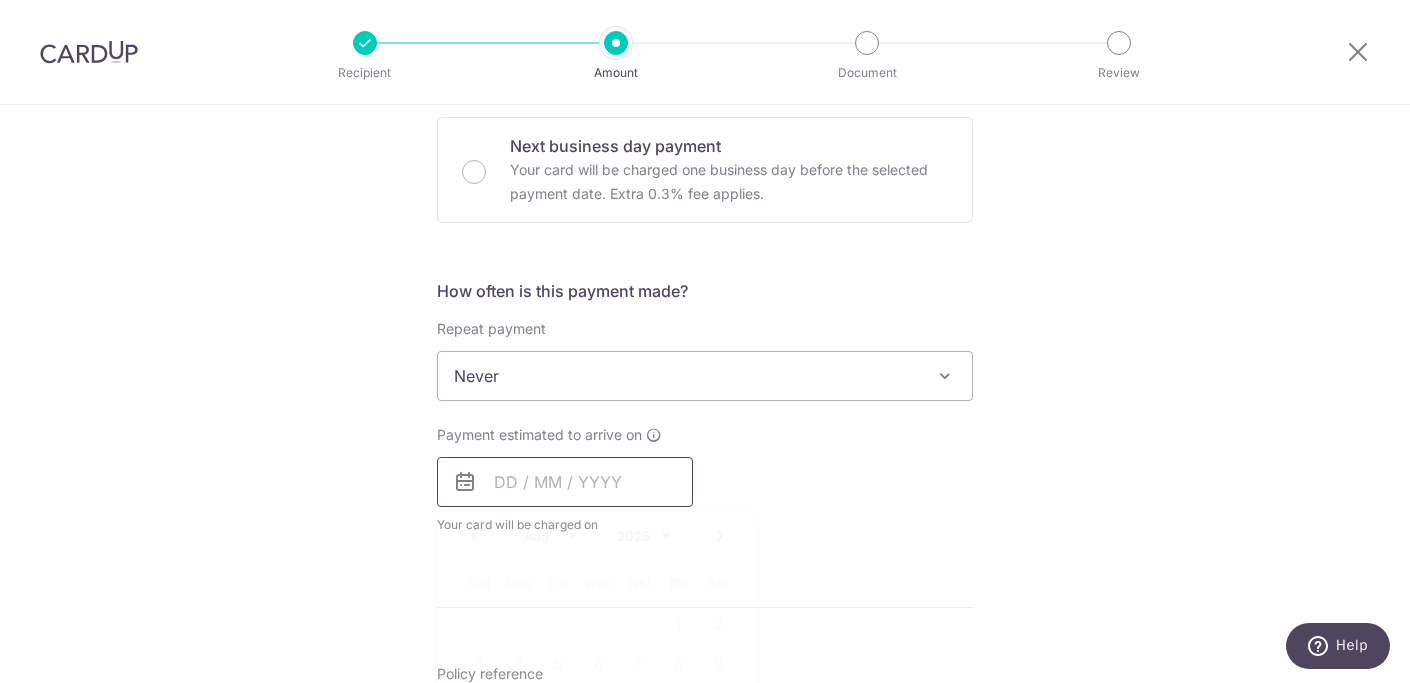 click at bounding box center [565, 482] 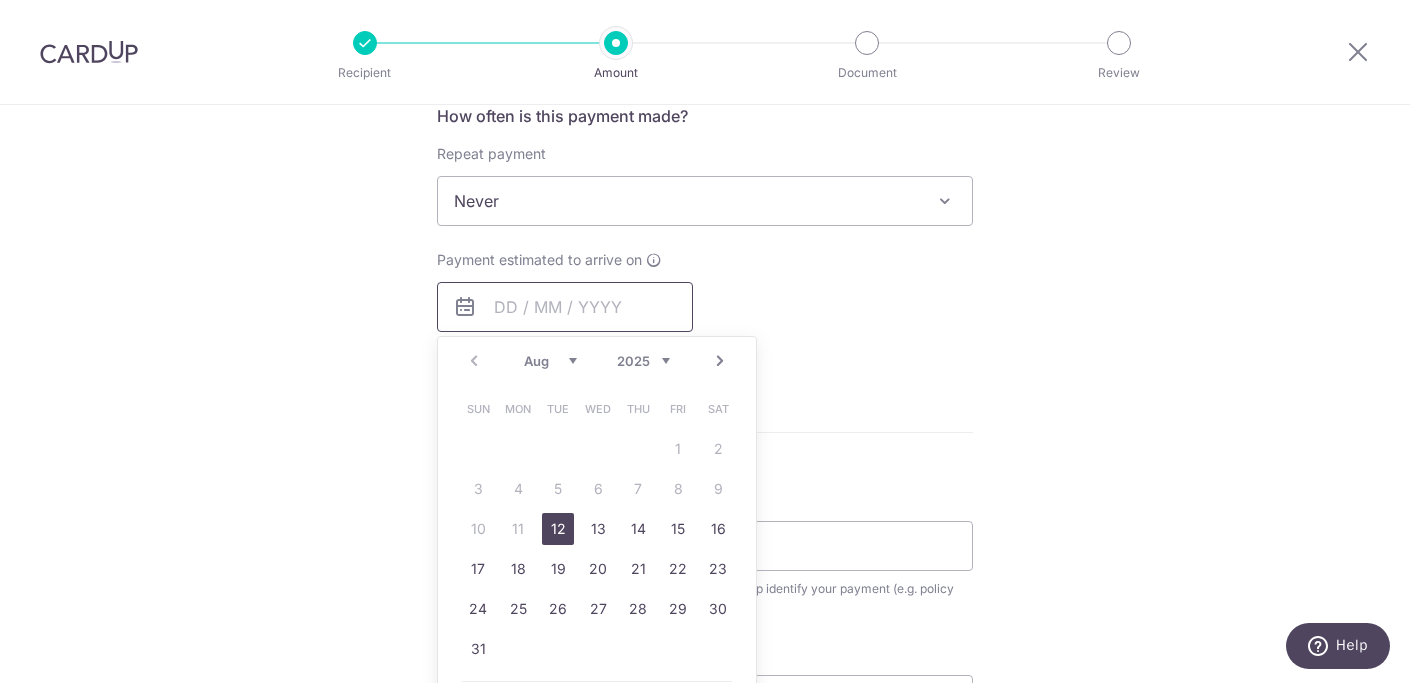 scroll, scrollTop: 776, scrollLeft: 0, axis: vertical 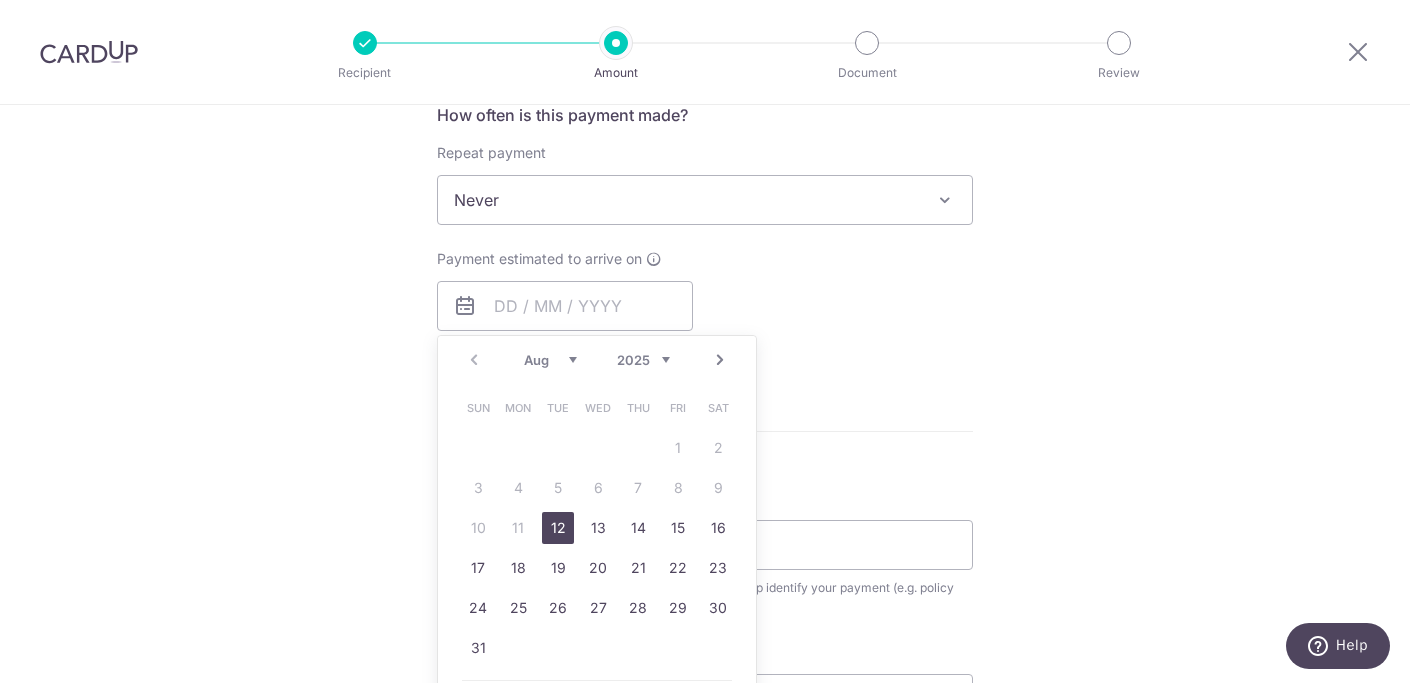 click on "12" at bounding box center (558, 528) 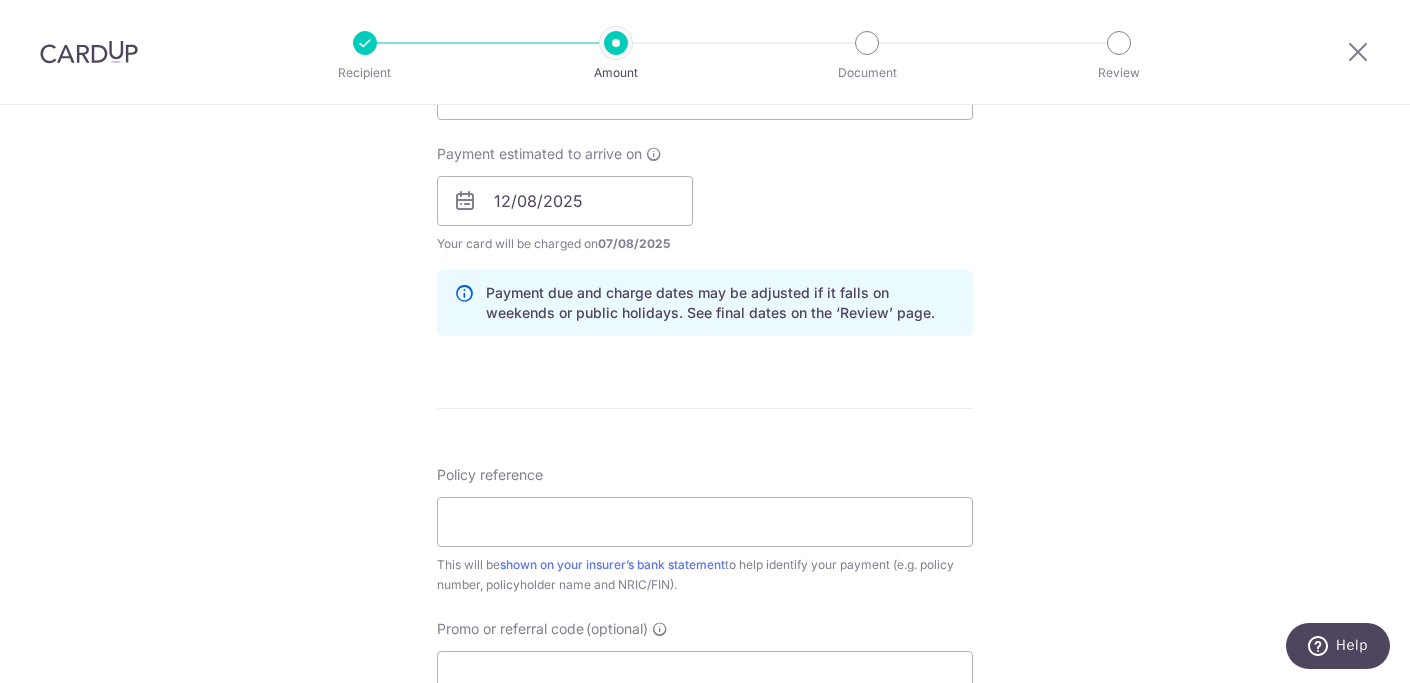 scroll, scrollTop: 853, scrollLeft: 0, axis: vertical 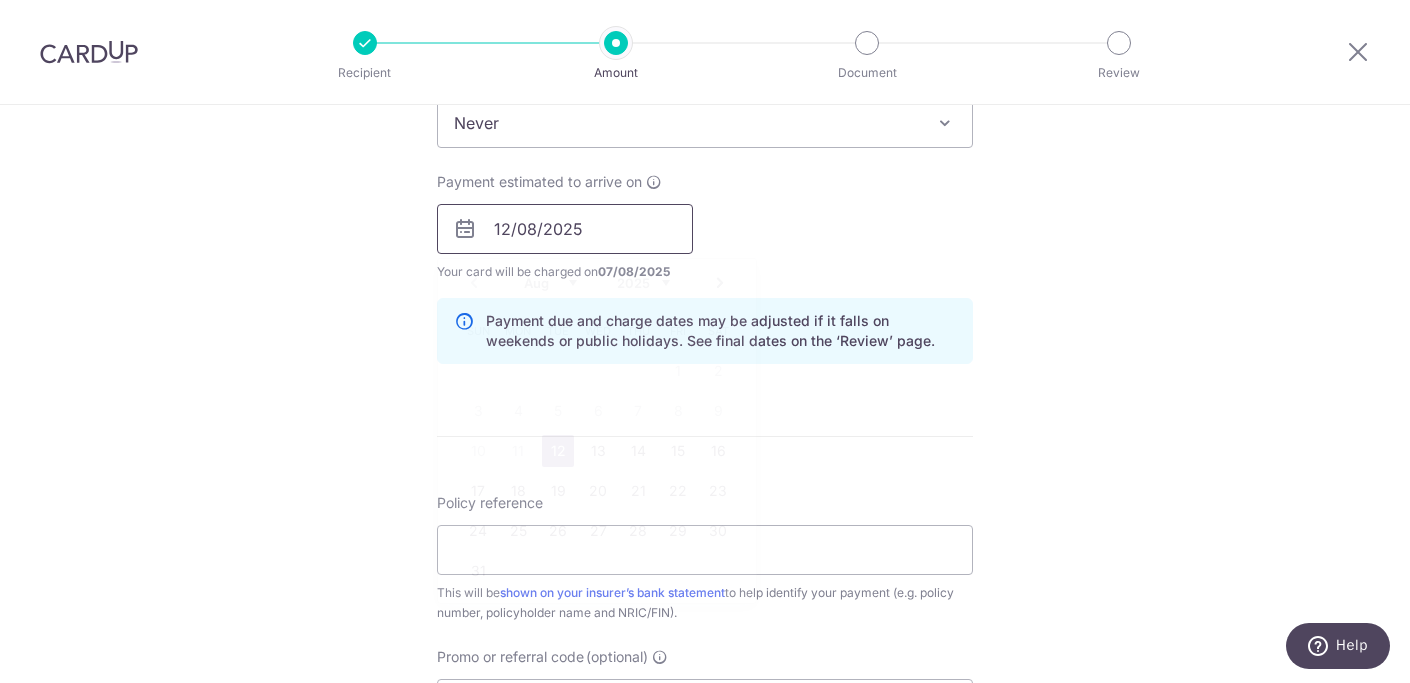 click on "12/08/2025" at bounding box center [565, 229] 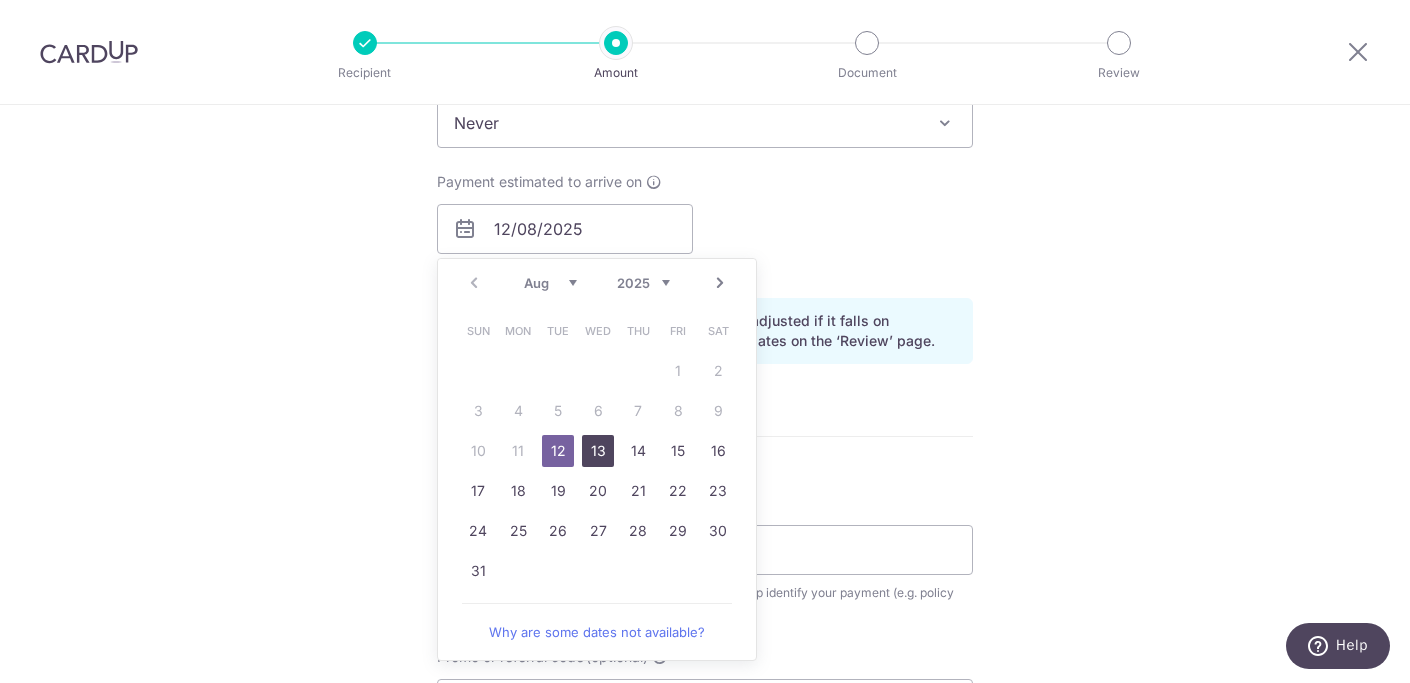 click on "13" at bounding box center (598, 451) 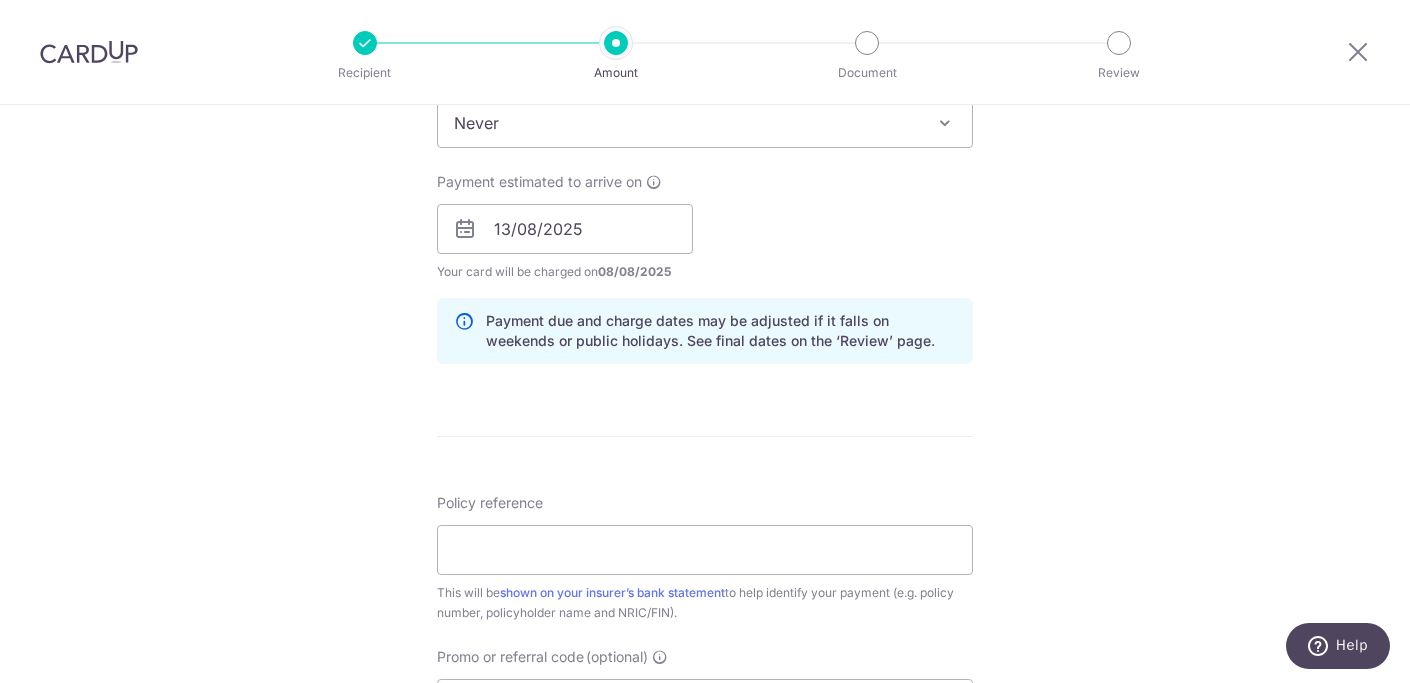 click on "Policy reference
This will be  shown on your insurer’s bank statement  to help identify your payment (e.g. policy number, policyholder name and [NATIONAL_ID_TYPE]/[NATIONAL_ID_TYPE])." at bounding box center (705, 558) 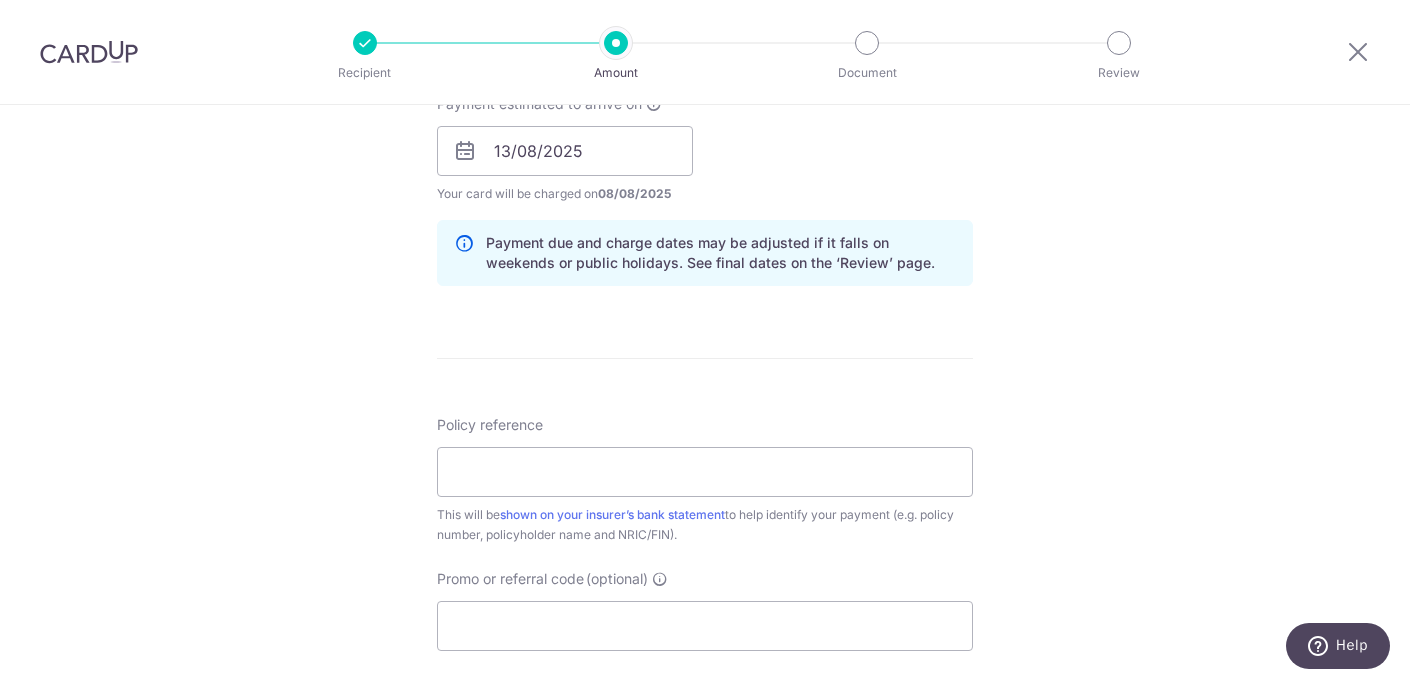scroll, scrollTop: 948, scrollLeft: 0, axis: vertical 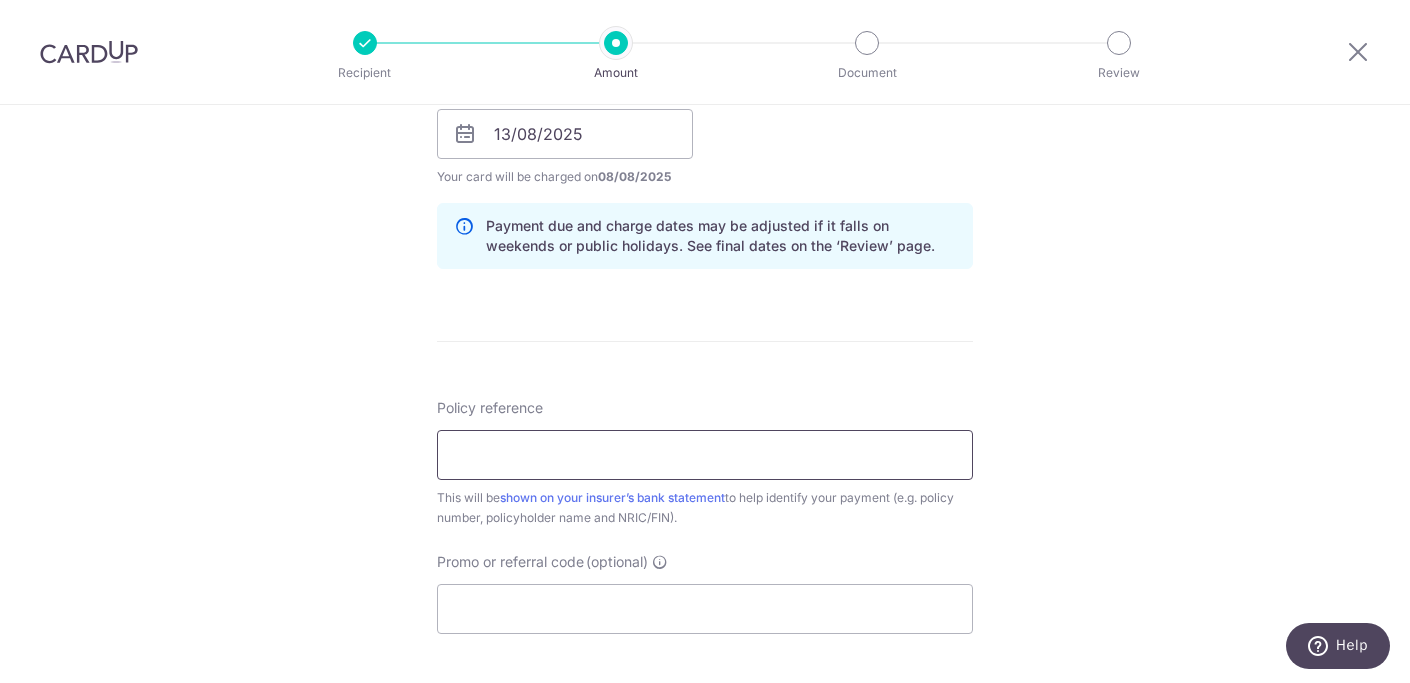 click on "Policy reference" at bounding box center [705, 455] 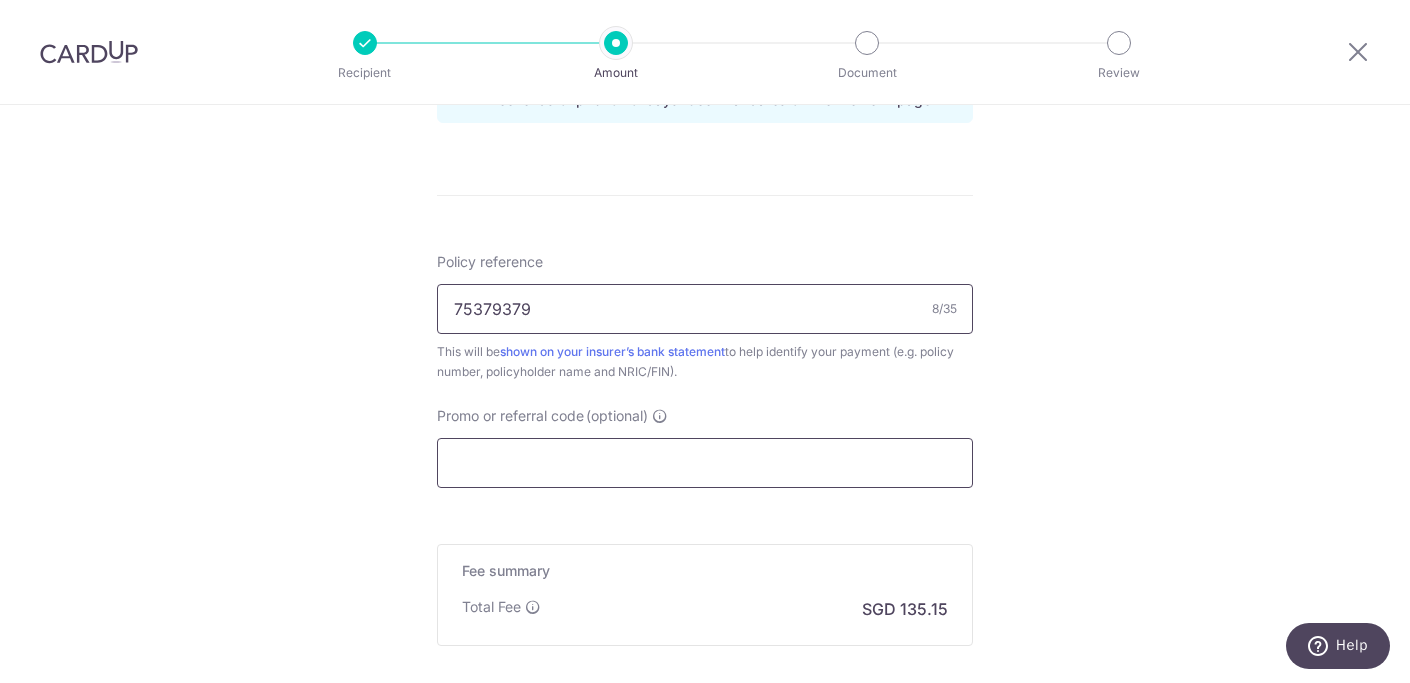 scroll, scrollTop: 949, scrollLeft: 0, axis: vertical 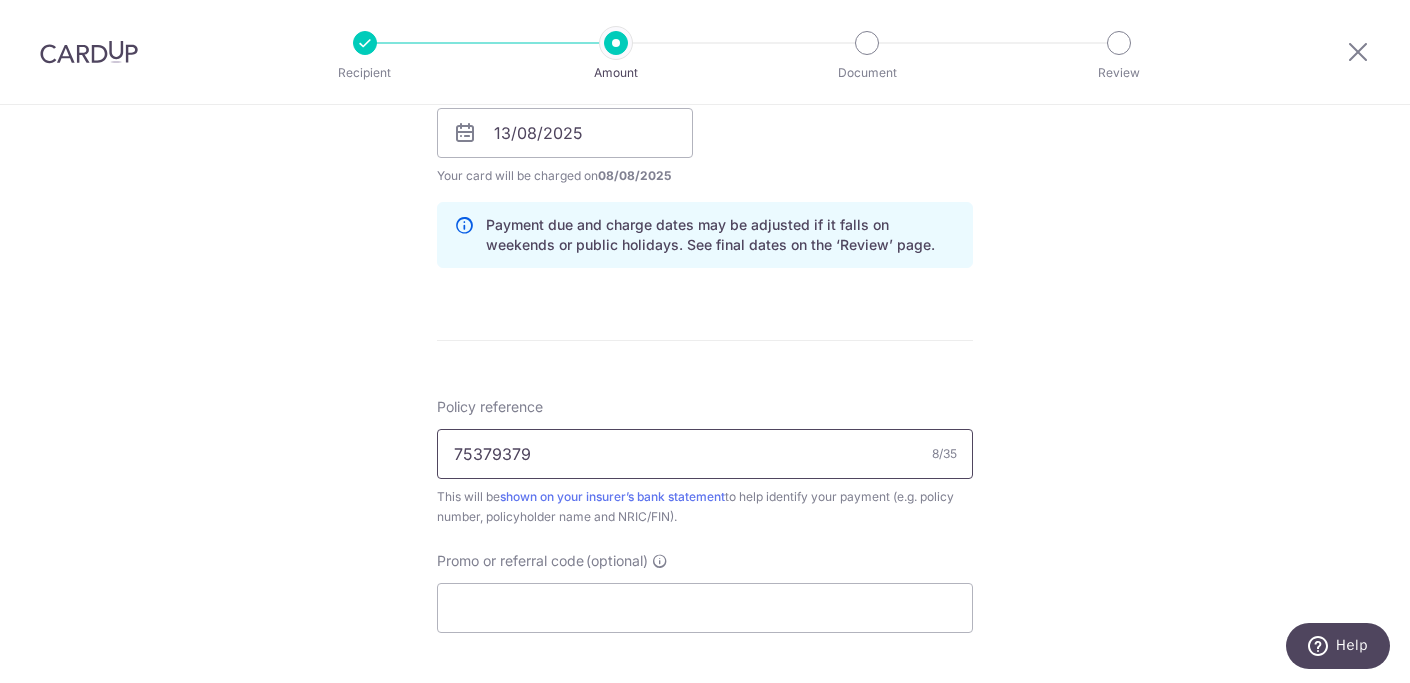 type on "75379379" 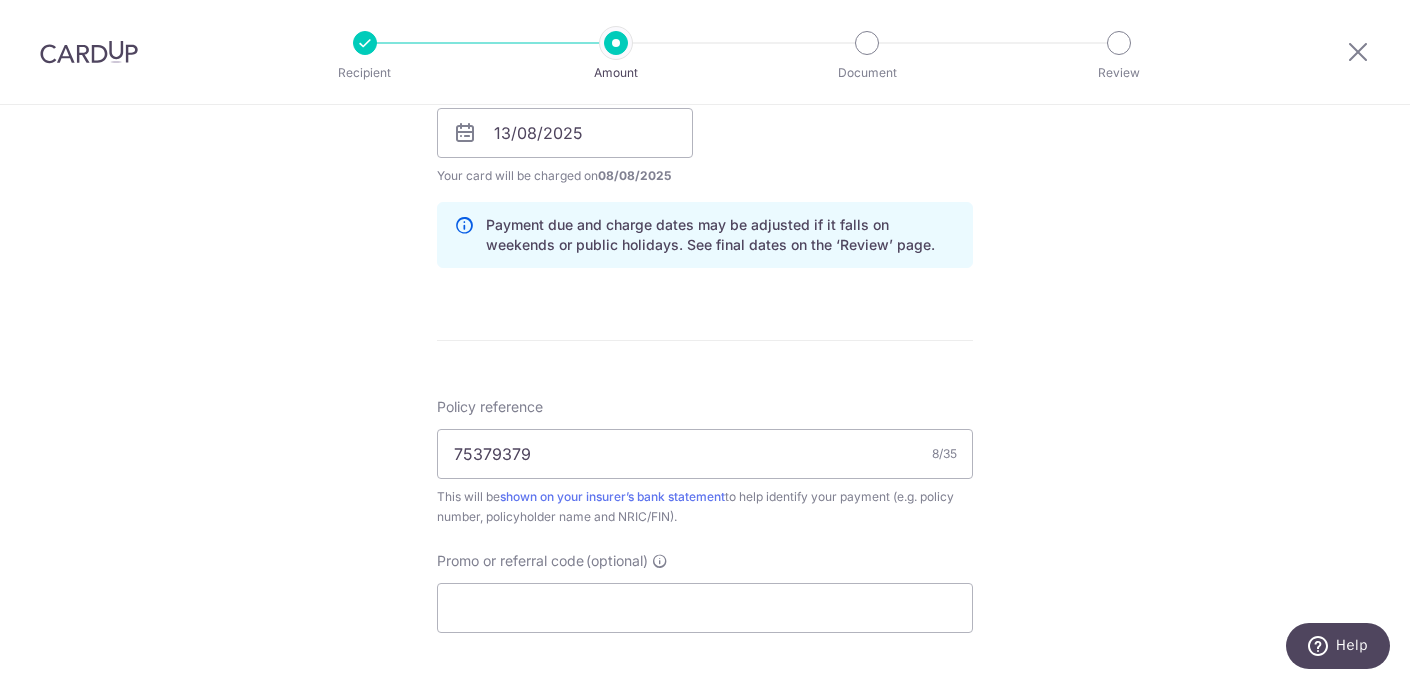 click on "Payment estimated to arrive on
[DATE]
Prev Next Aug Sep Oct Nov Dec 2025 2026 2027 2028 2029 2030 2031 2032 2033 2034 2035 Sun Mon Tue Wed Thu Fri Sat           1 2 3 4 5 6 7 8 9 10 11 12 13 14 15 16 17 18 19 20 21 22 23 24 25 26 27 28 29 30 31
Your card will be charged on  [DATE]  for the first payment
* If your payment is funded by  9:00am SGT on Friday [DATE]
[DATE]" at bounding box center (565, 131) 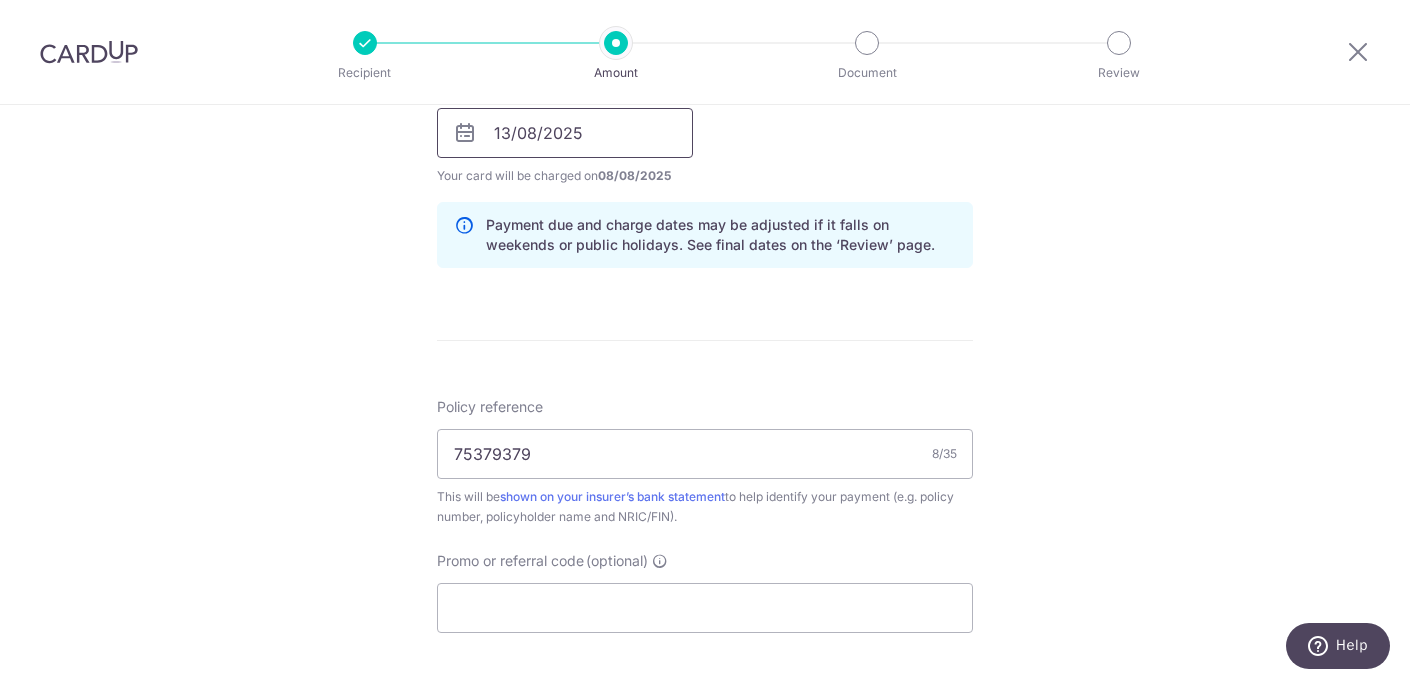 click on "13/08/2025" at bounding box center (565, 133) 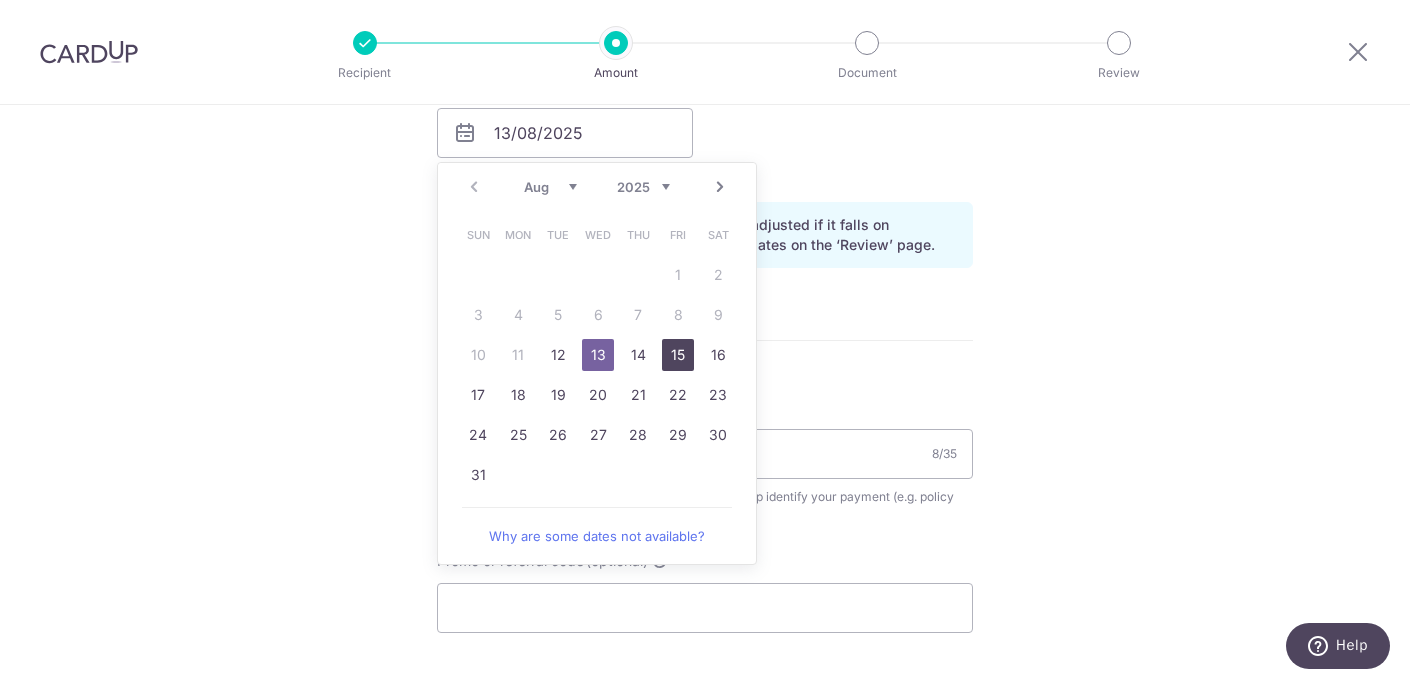 click on "15" at bounding box center (678, 355) 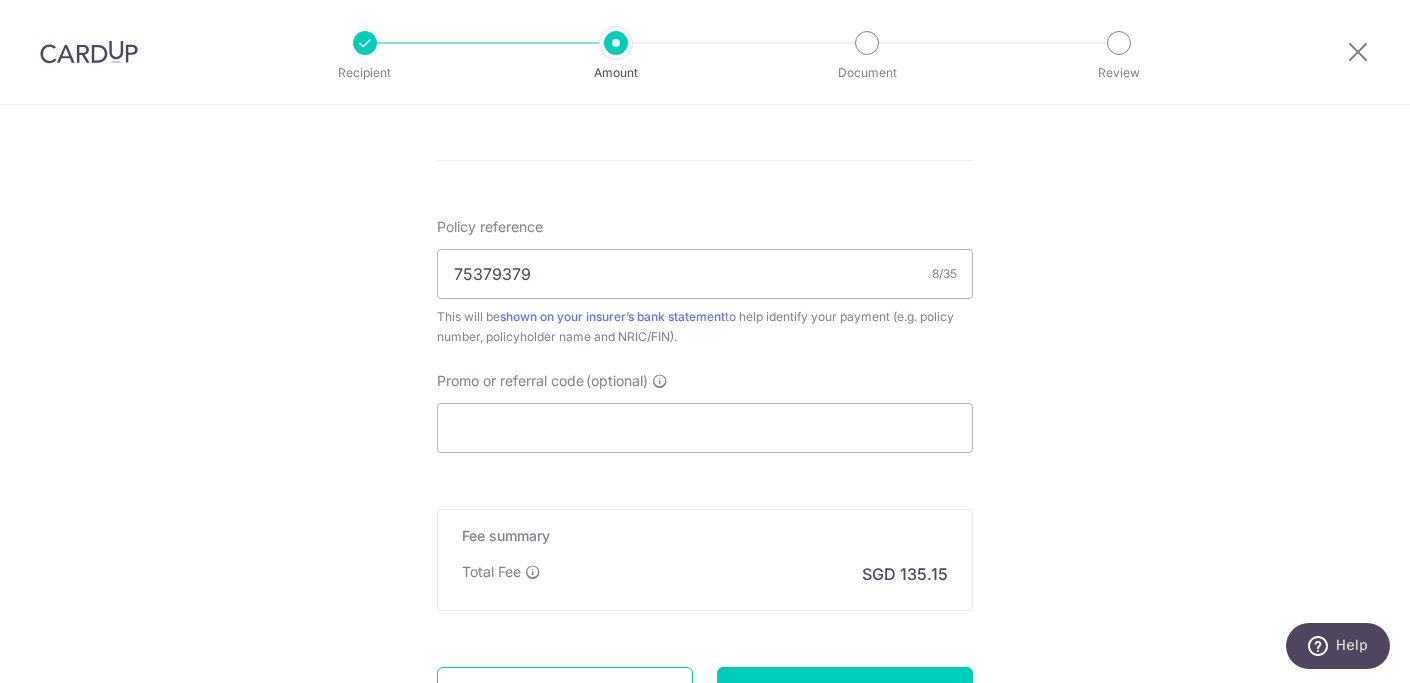 scroll, scrollTop: 1149, scrollLeft: 0, axis: vertical 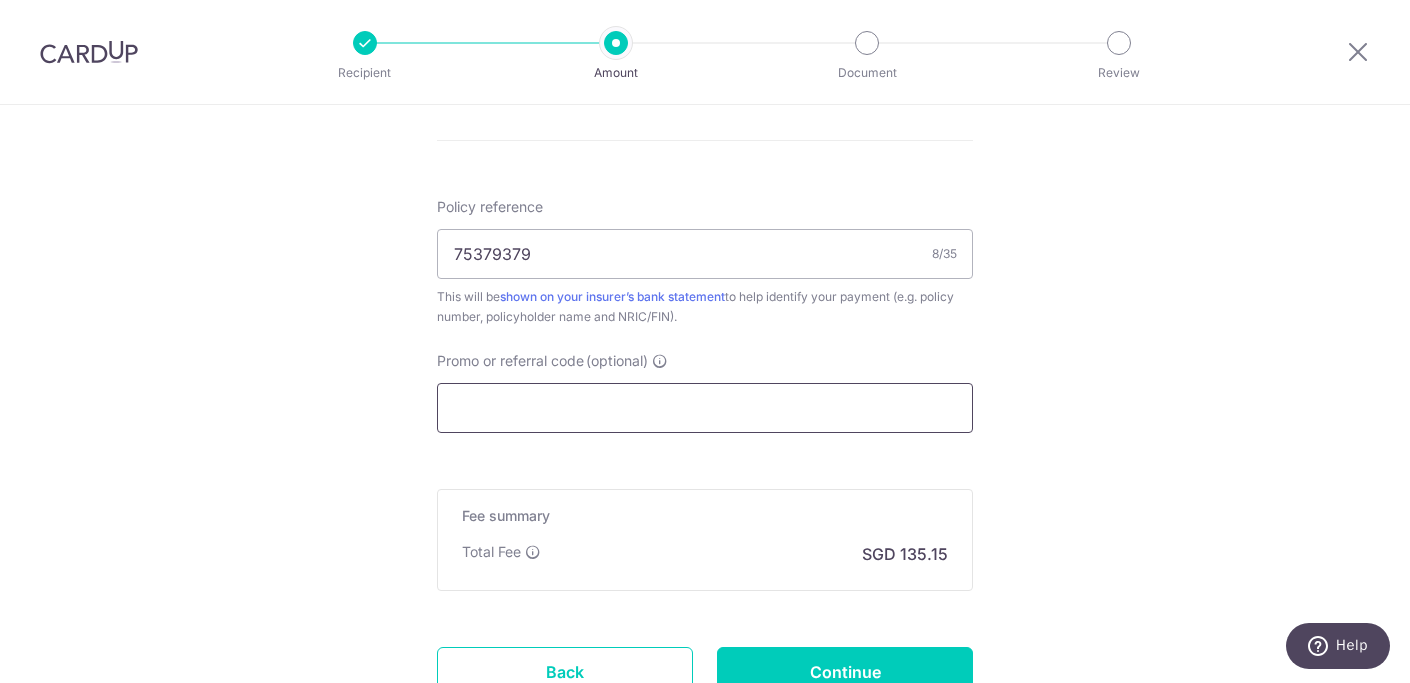 click on "Promo or referral code
(optional)" at bounding box center [705, 408] 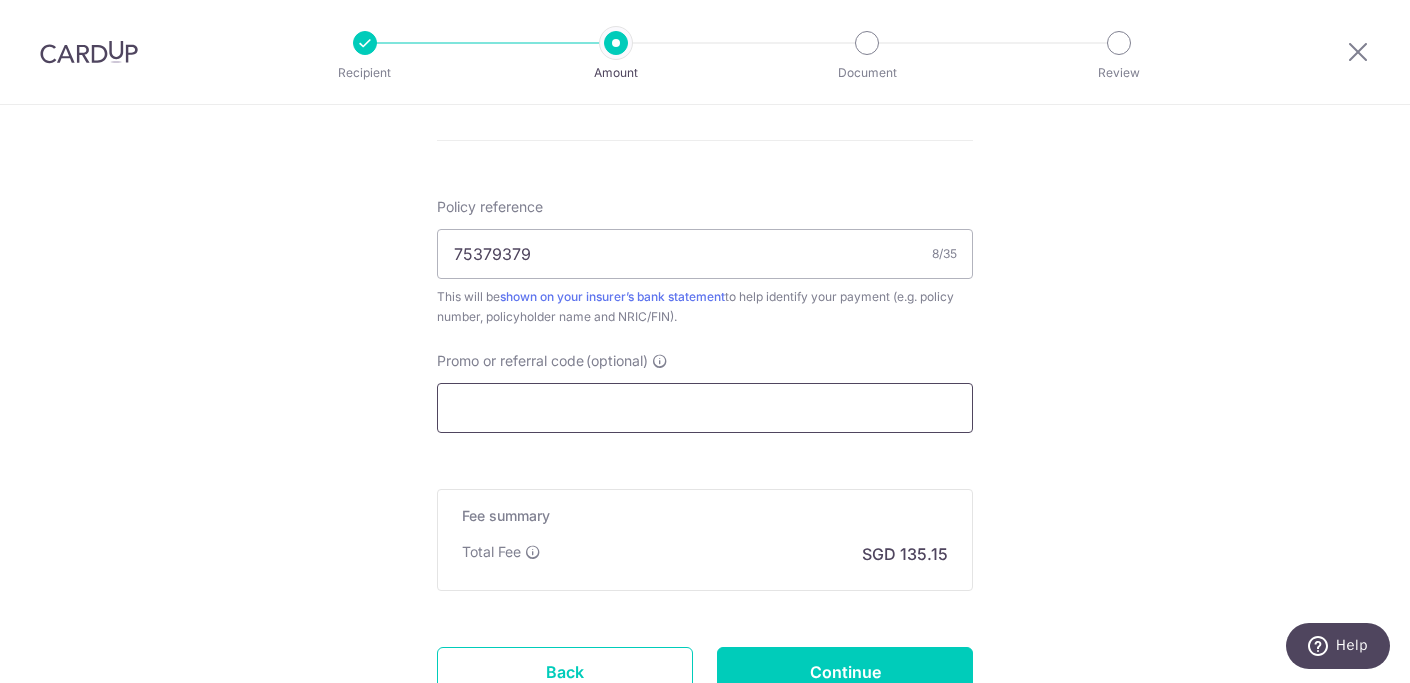 paste on "OCBC155" 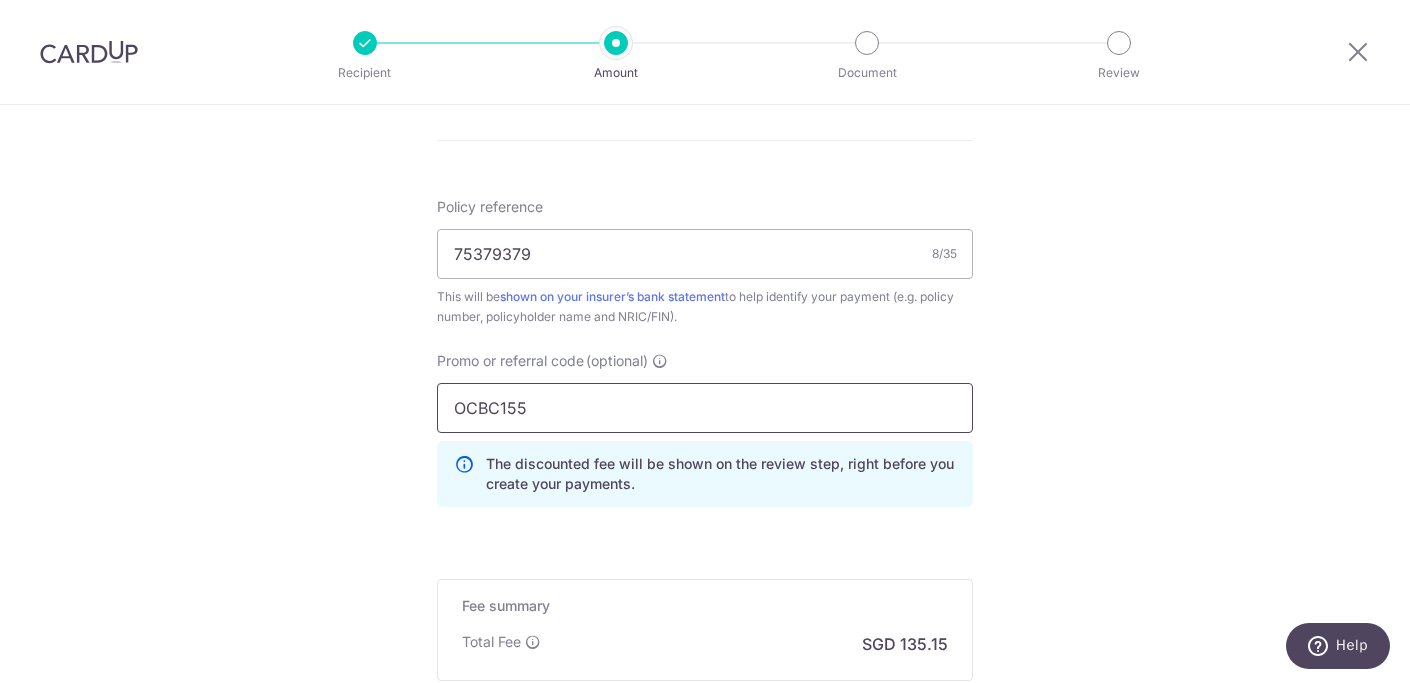 type on "OCBC155" 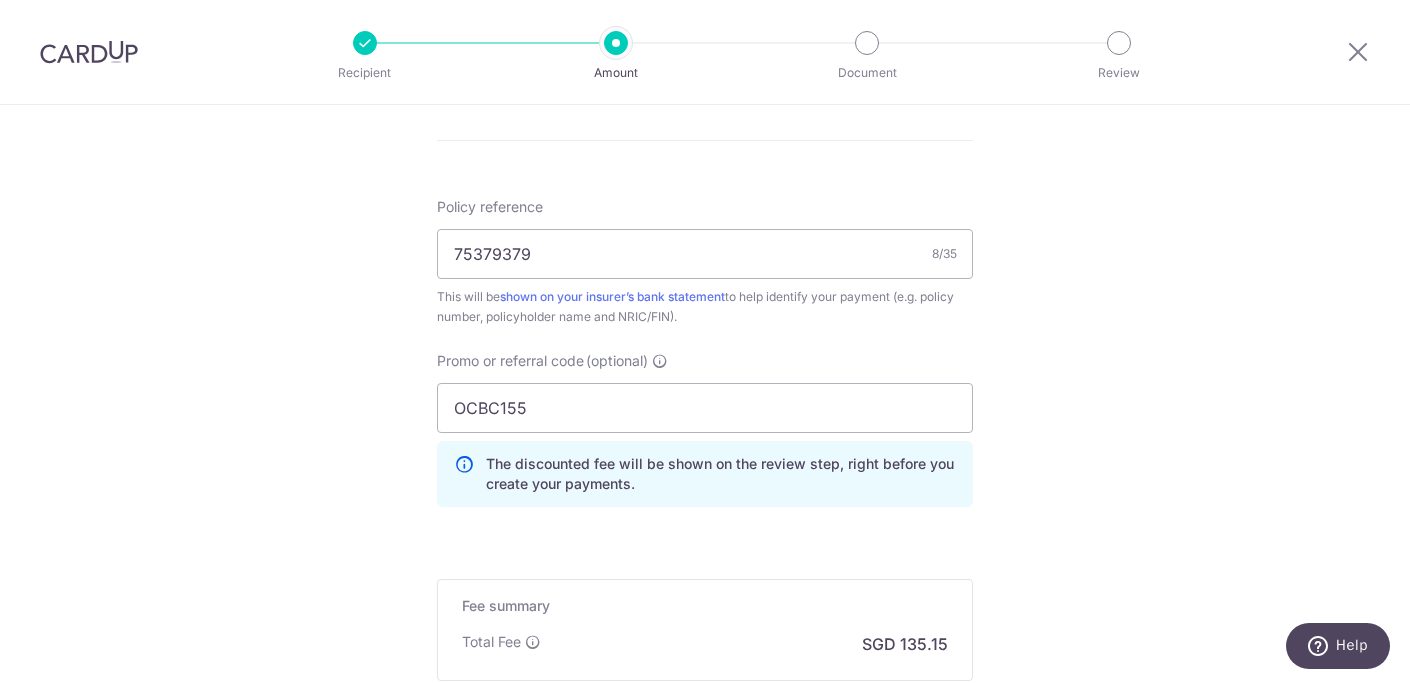 click on "Tell us more about your payment
Enter payment amount
SGD
[PRICE]
[PRICE]
Select Card
**** [LAST_FOUR_DIGITS]
Add credit card
Your Cards
**** [LAST_FOUR_DIGITS]
**** [LAST_FOUR_DIGITS]
**** [LAST_FOUR_DIGITS]
Secure 256-bit SSL
Text
New card details
Card" at bounding box center [705, -54] 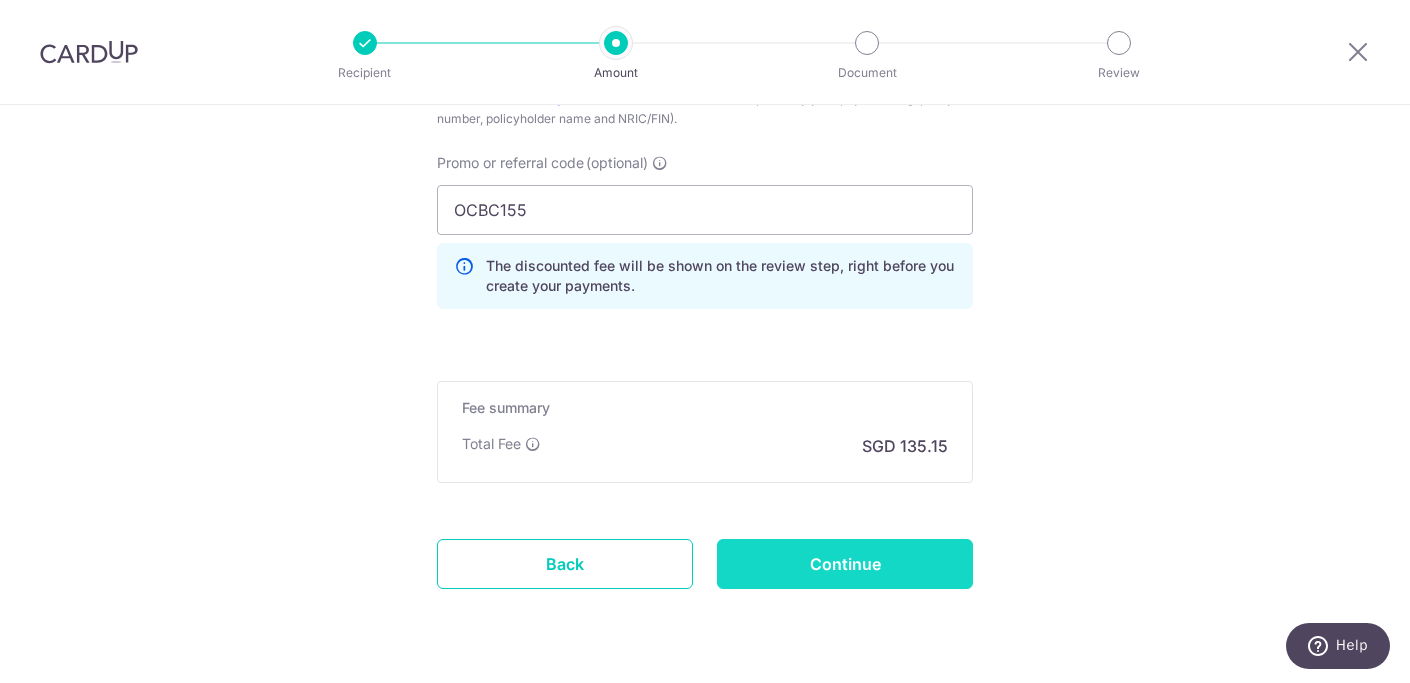 click on "Continue" at bounding box center [845, 564] 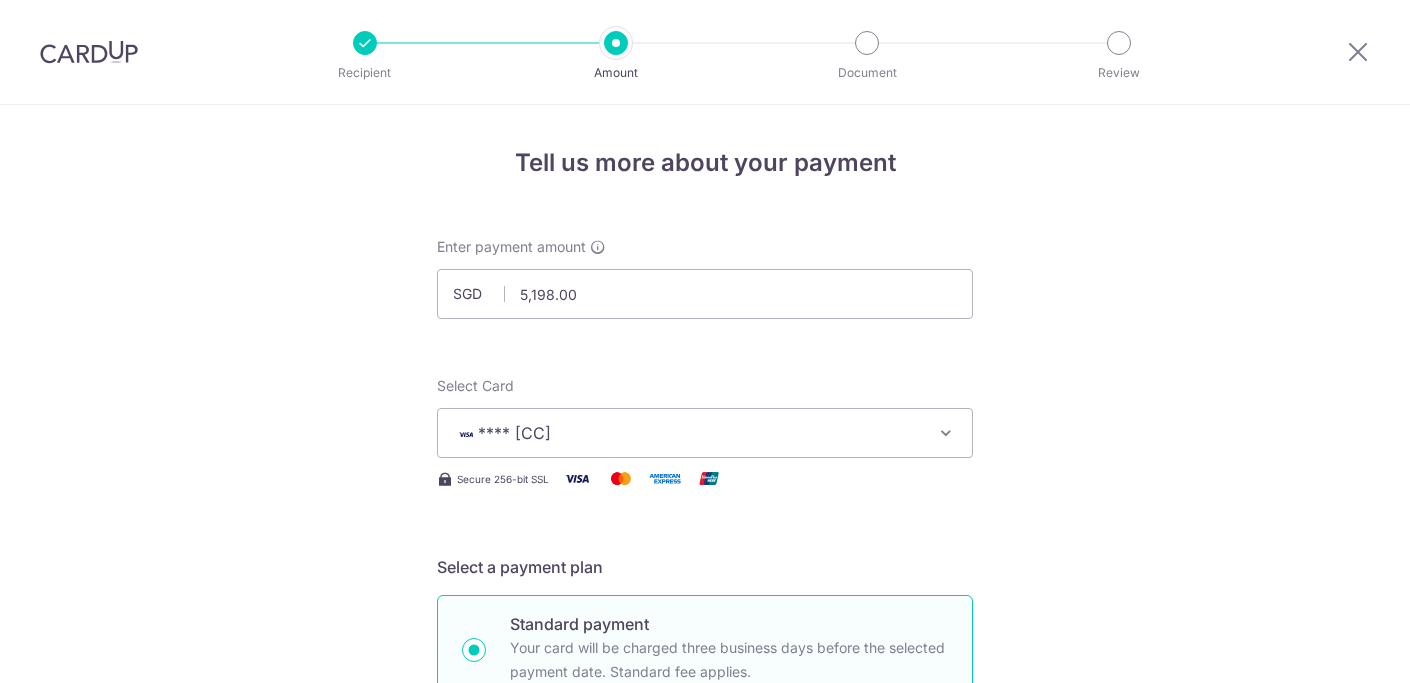 scroll, scrollTop: 0, scrollLeft: 0, axis: both 